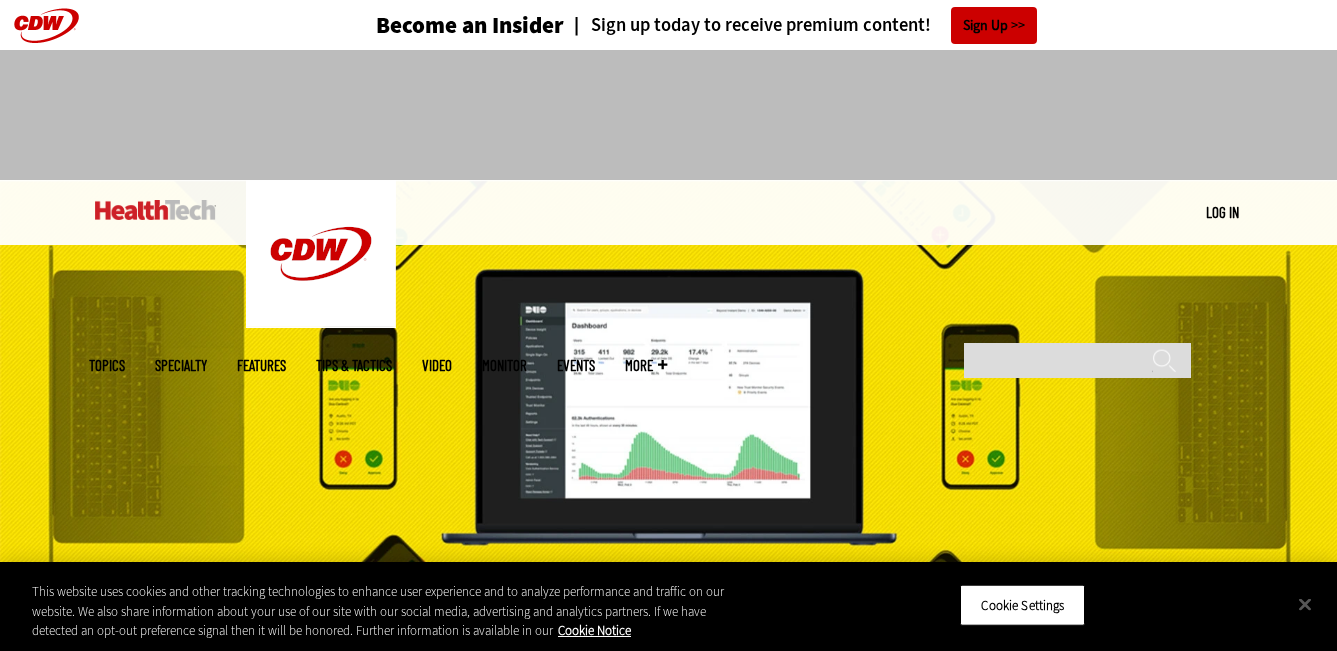 scroll, scrollTop: 0, scrollLeft: 0, axis: both 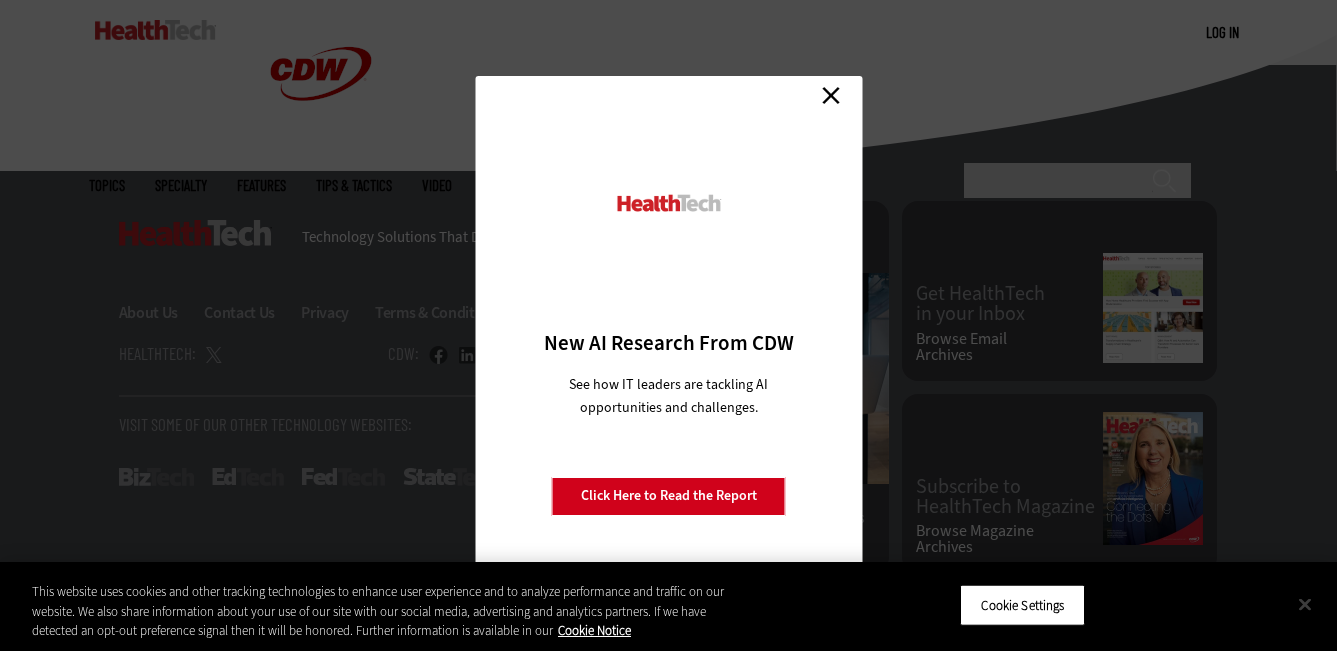 click at bounding box center (1305, 604) 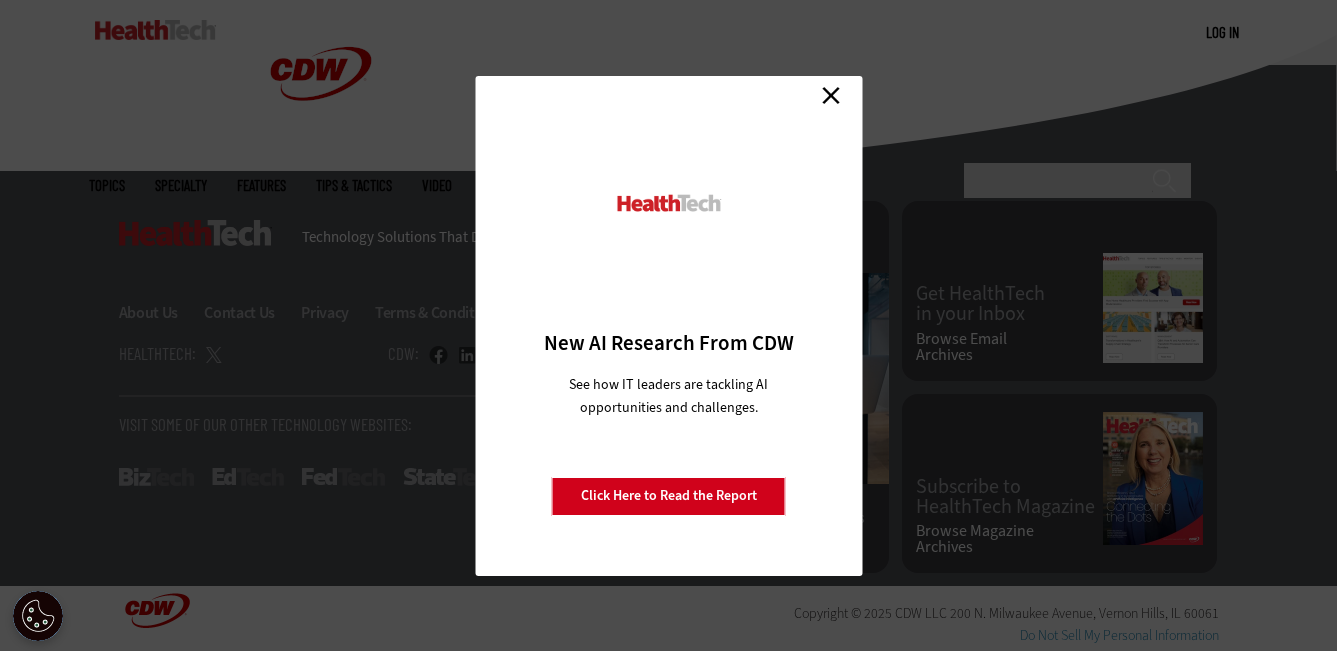 click on "Close" at bounding box center (831, 96) 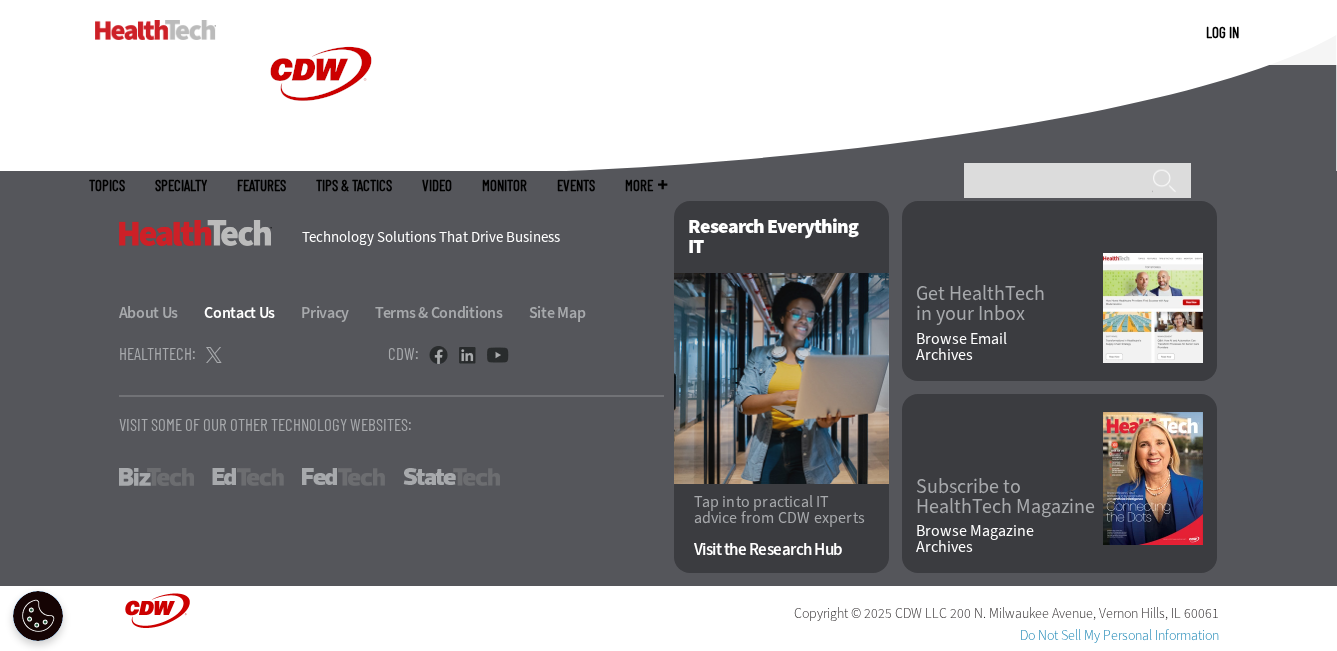 click on "Contact Us" at bounding box center (251, 312) 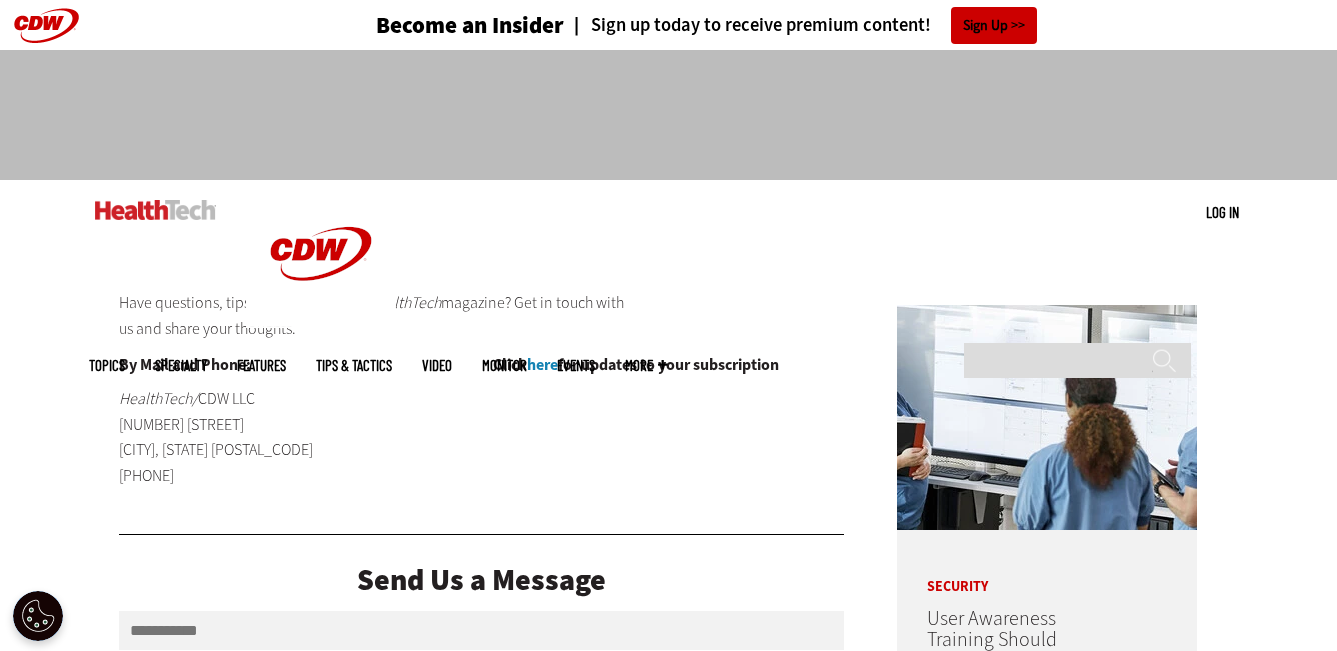 scroll, scrollTop: 0, scrollLeft: 0, axis: both 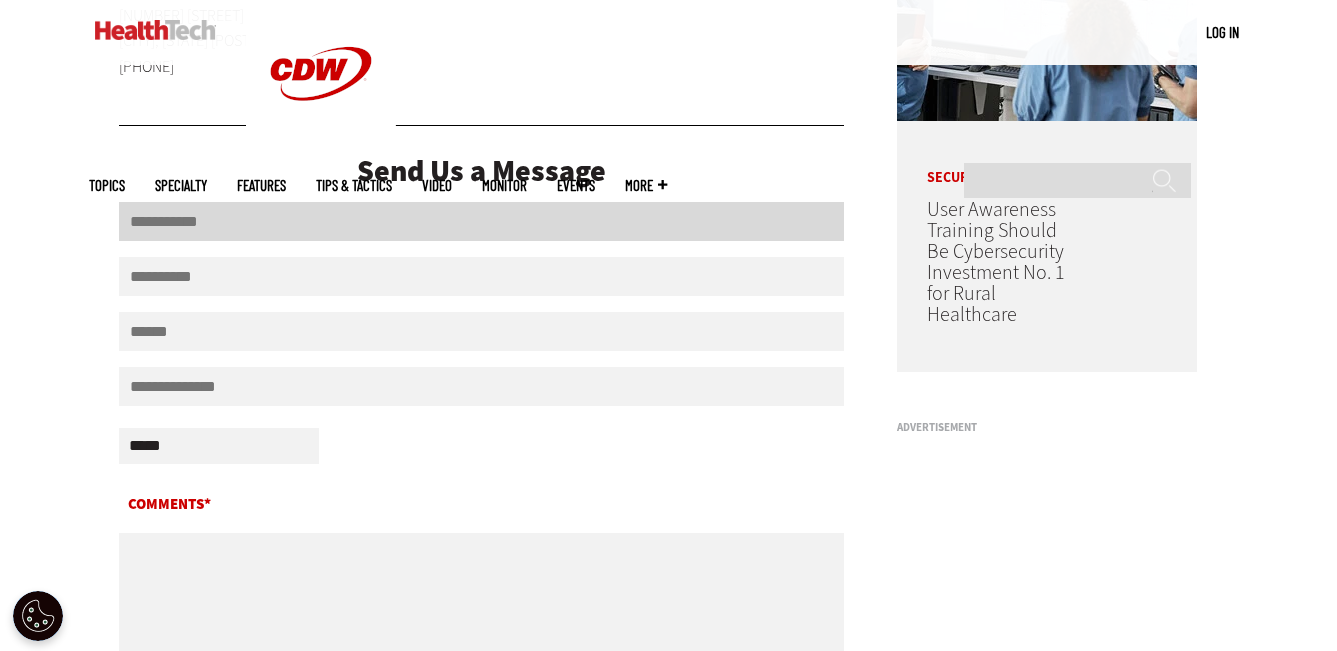 click on "First Name" at bounding box center [482, 221] 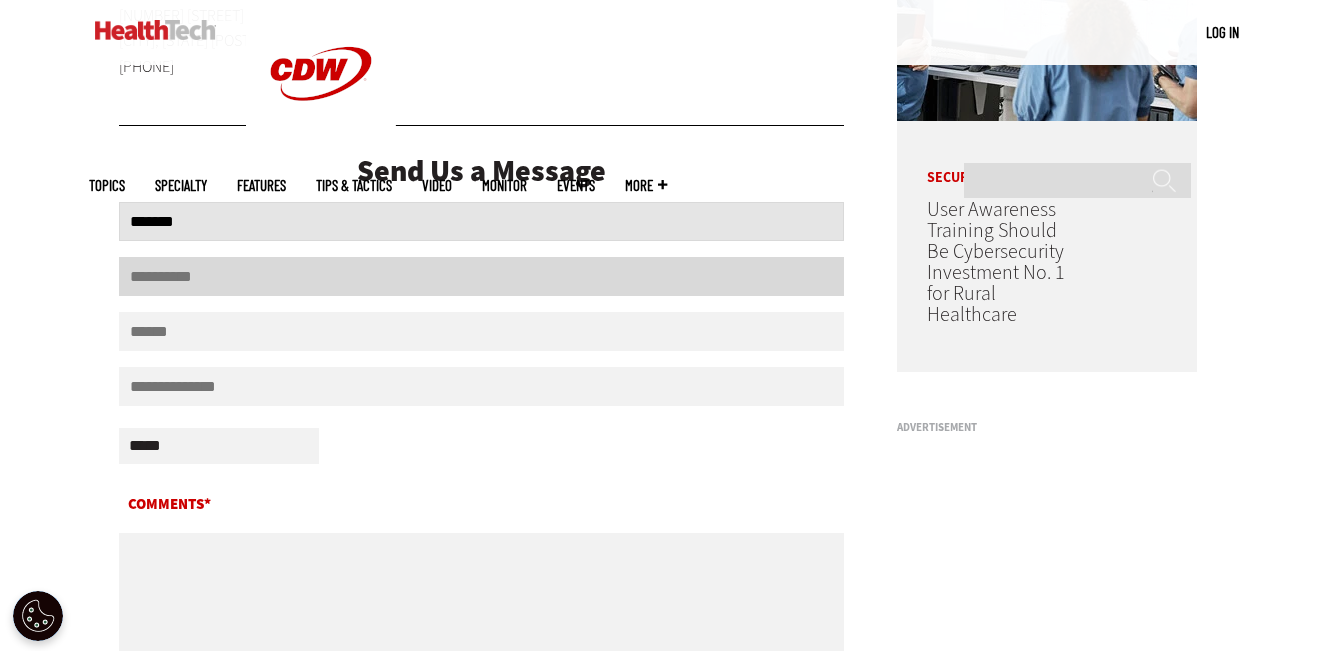 type on "******" 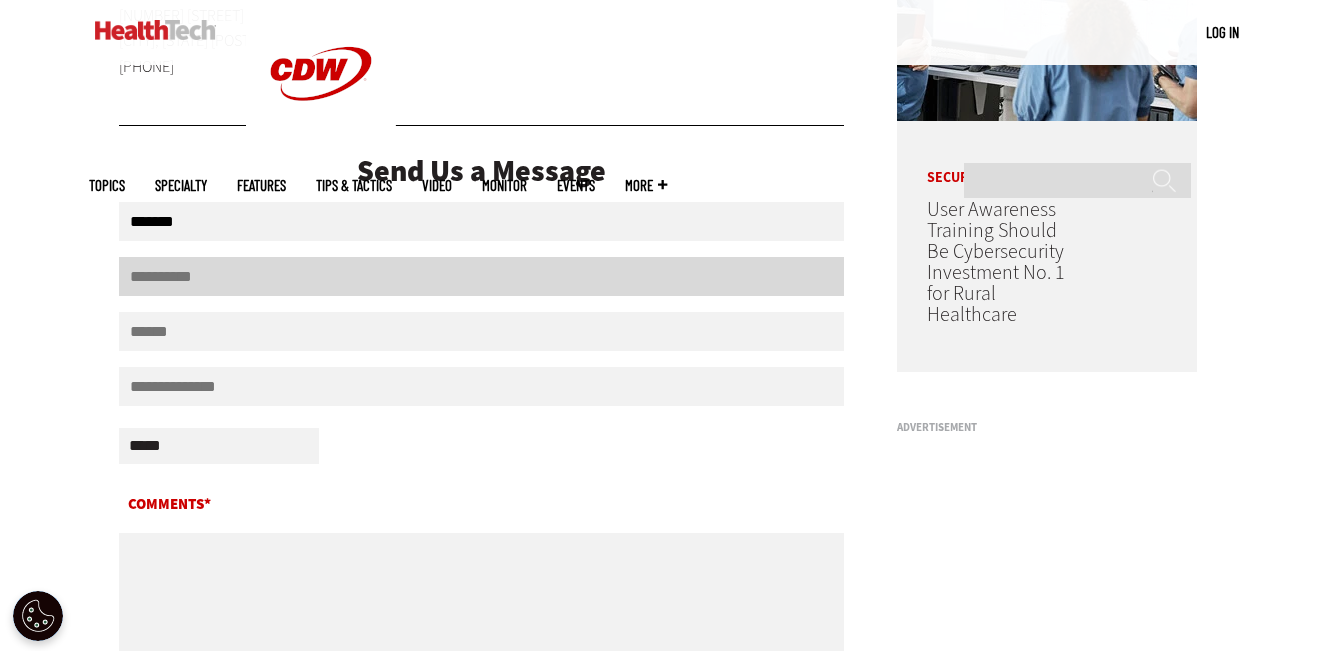click on "Last Name" at bounding box center (482, 276) 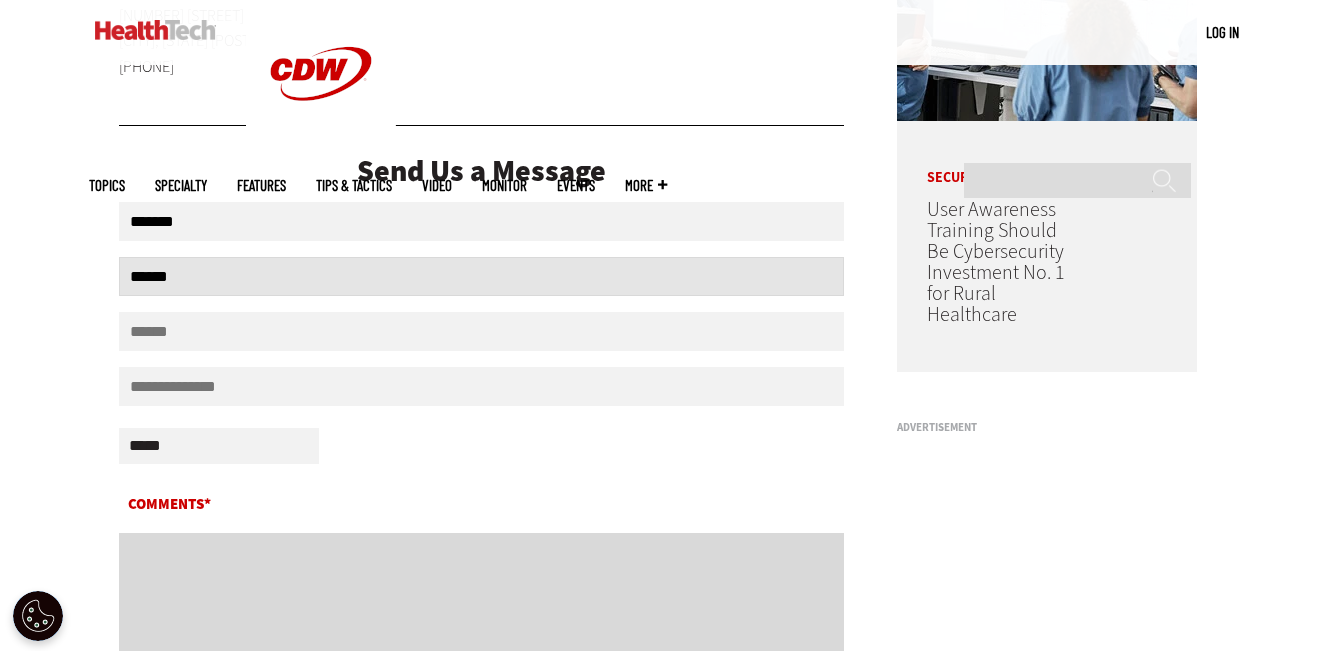 type on "******" 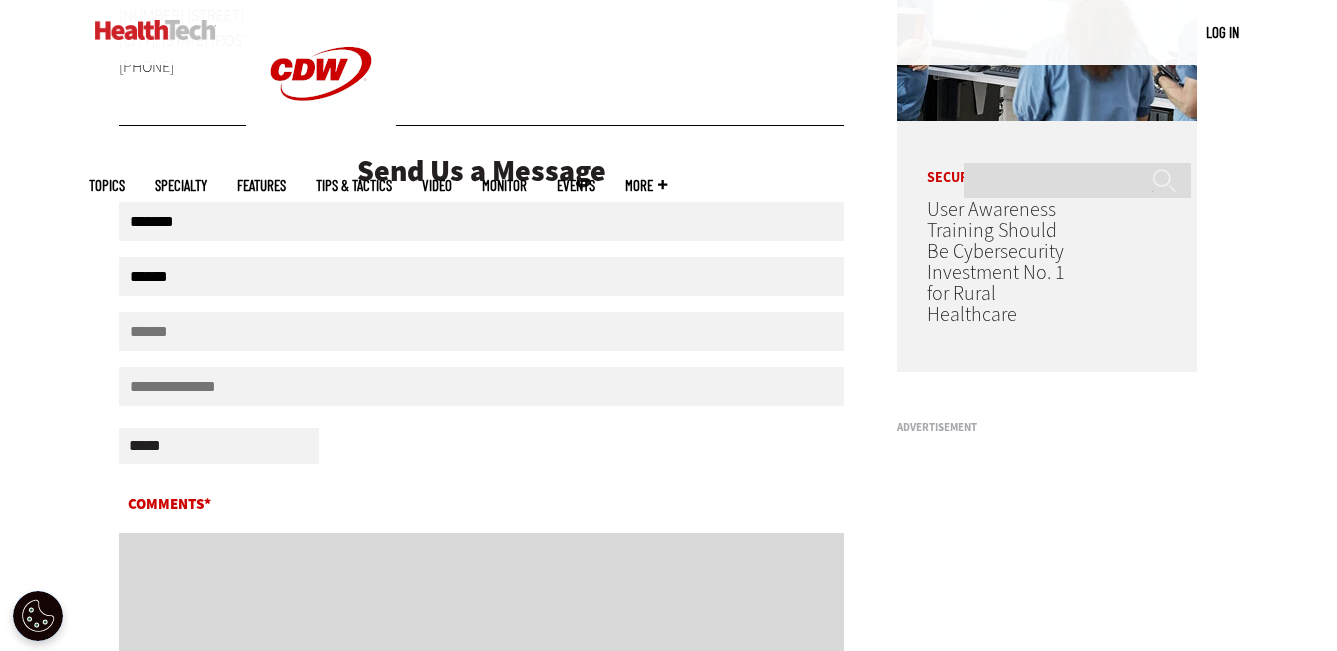click on "Comments*" at bounding box center [482, 645] 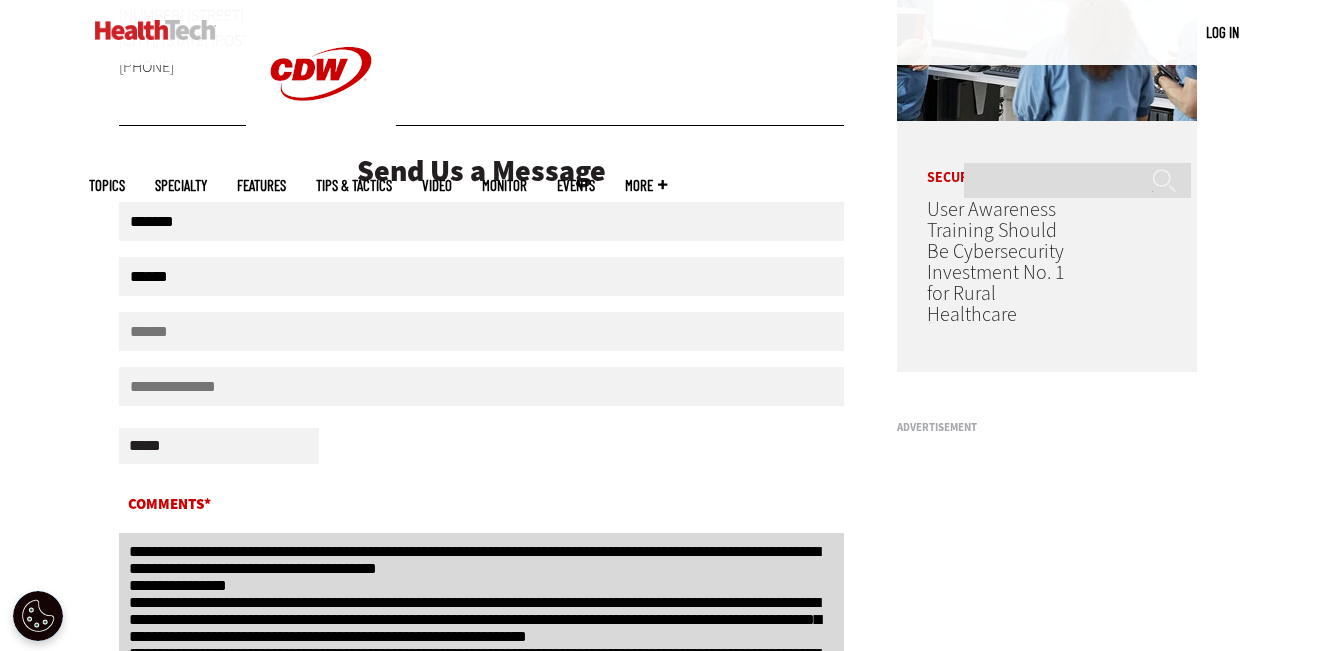 scroll, scrollTop: 100, scrollLeft: 0, axis: vertical 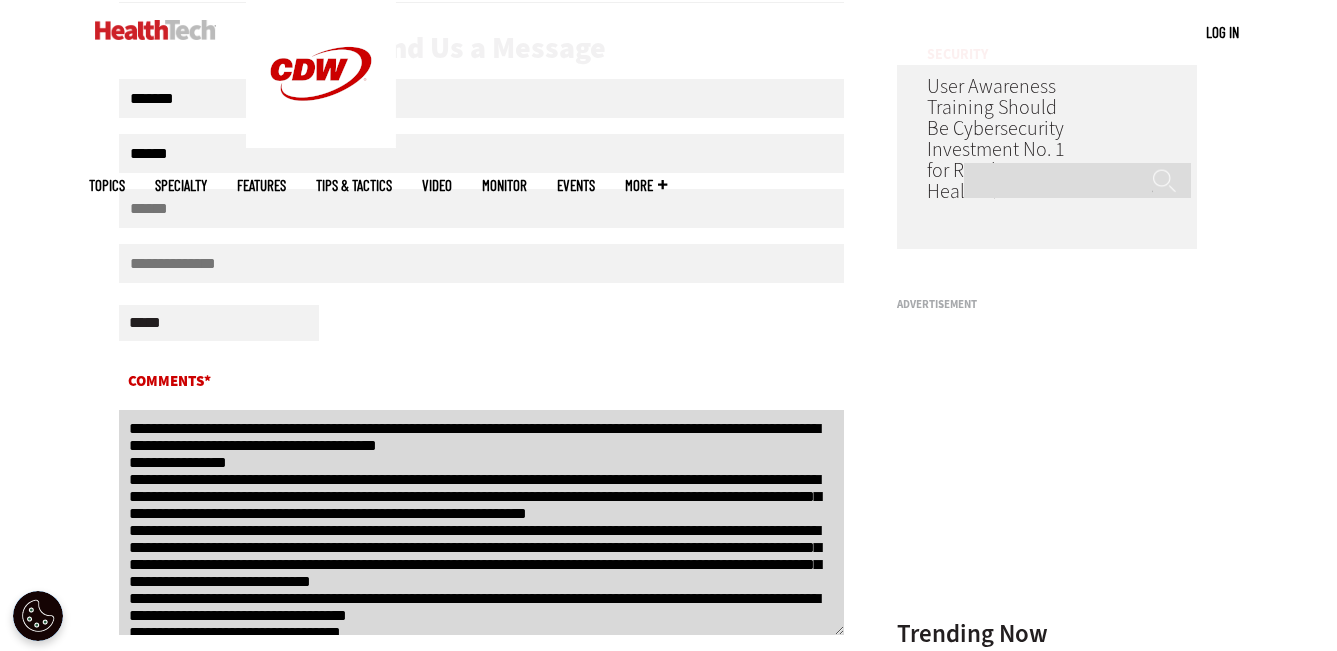 click on "Comments*" at bounding box center (482, 522) 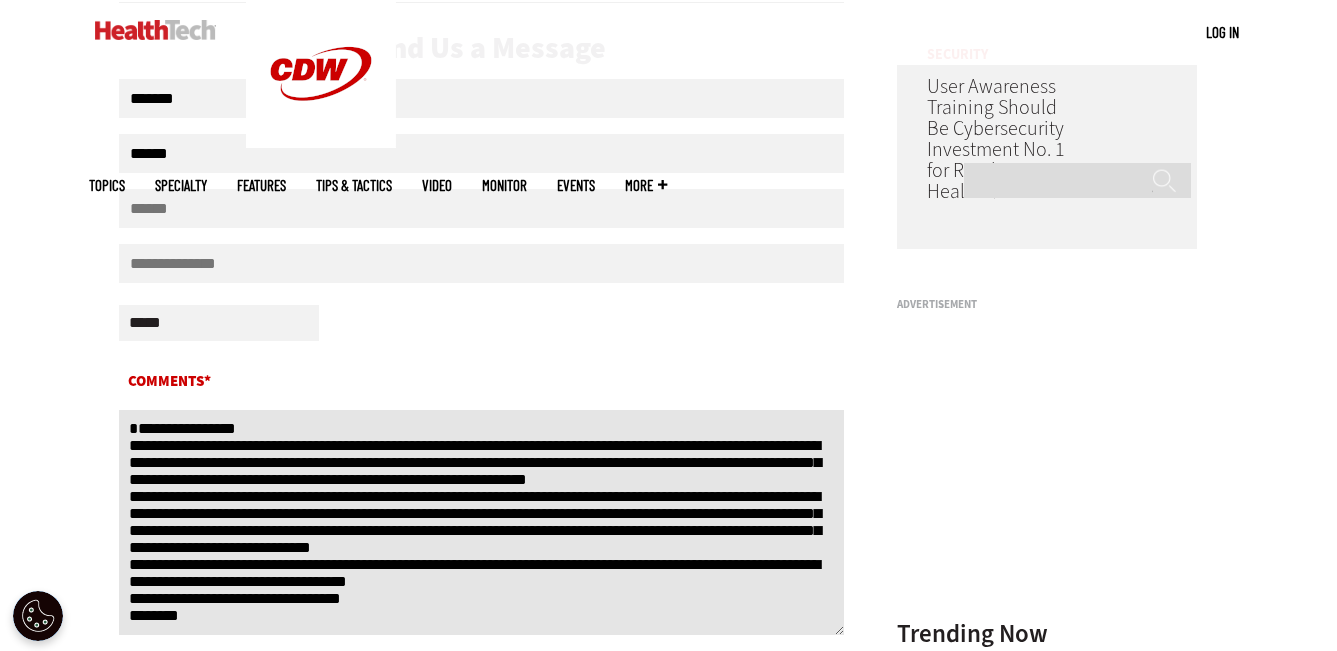 type on "**********" 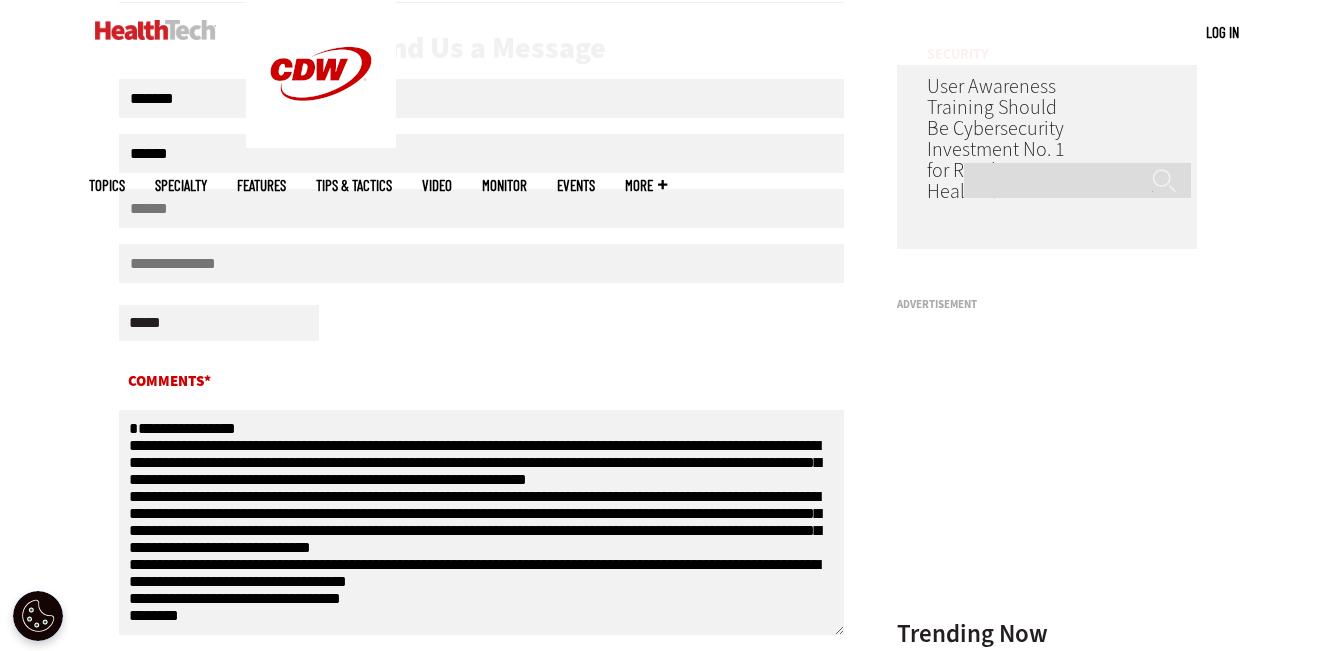 click on "**********" at bounding box center [219, 323] 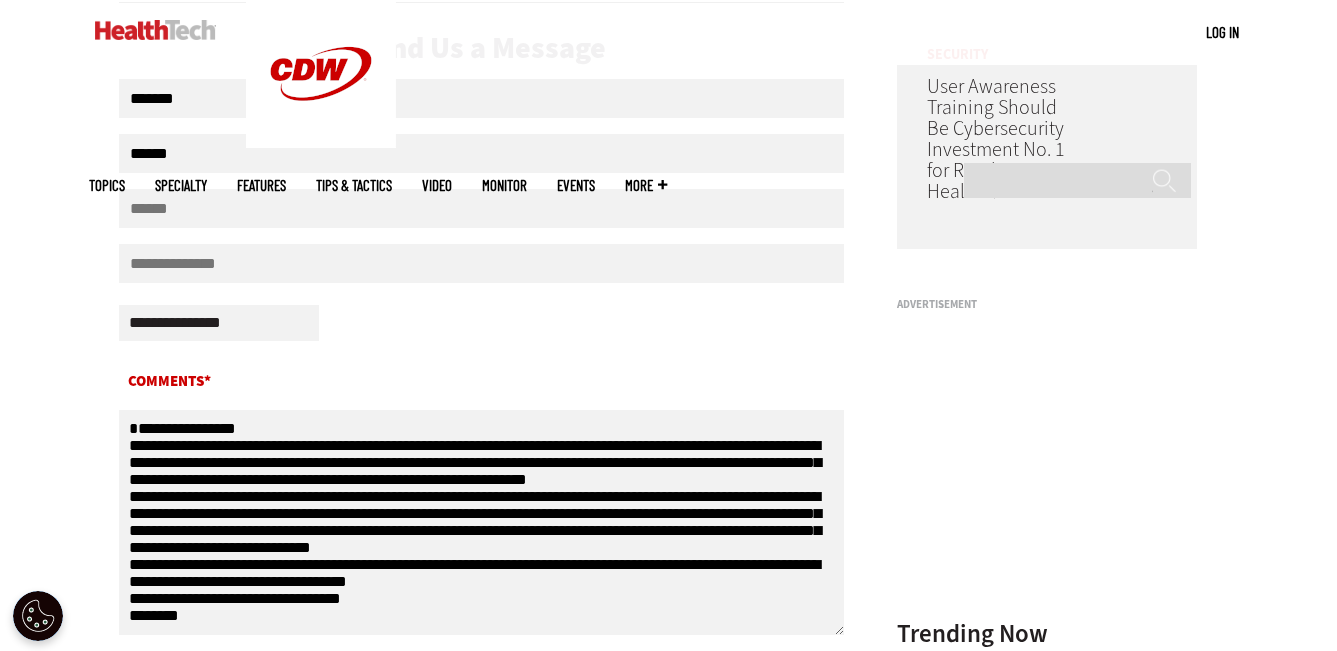 click on "**********" at bounding box center [482, 357] 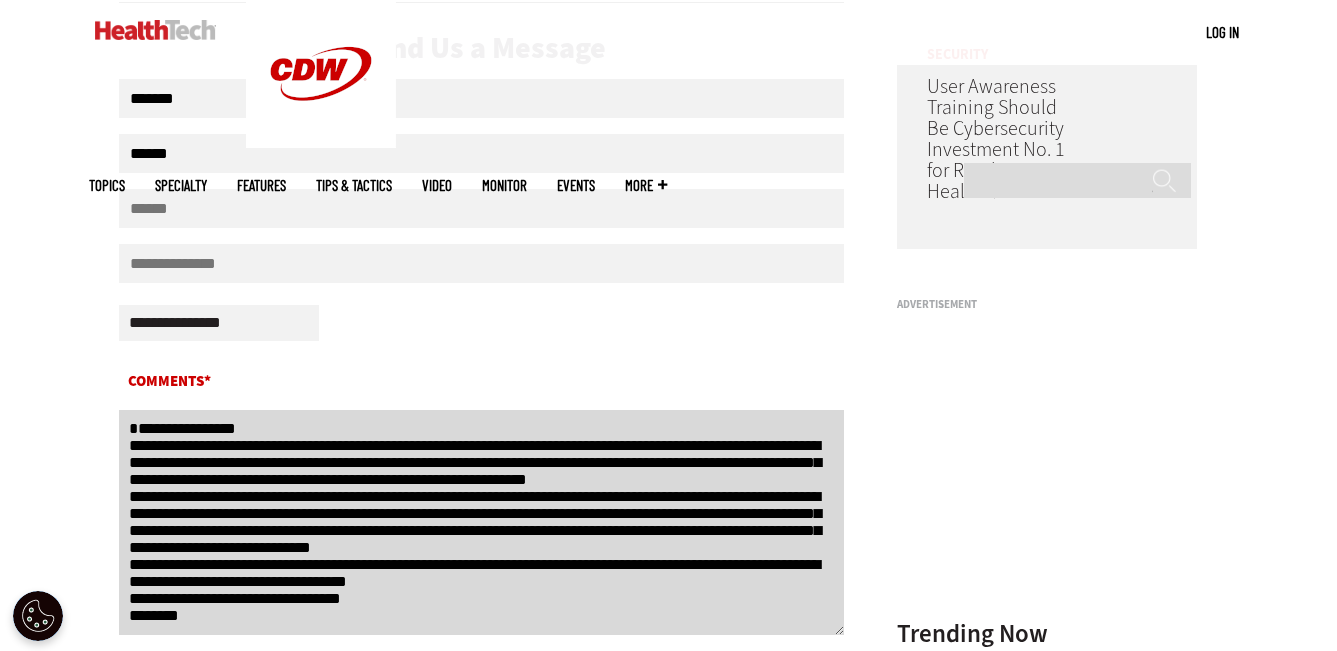 click on "**********" at bounding box center [482, 522] 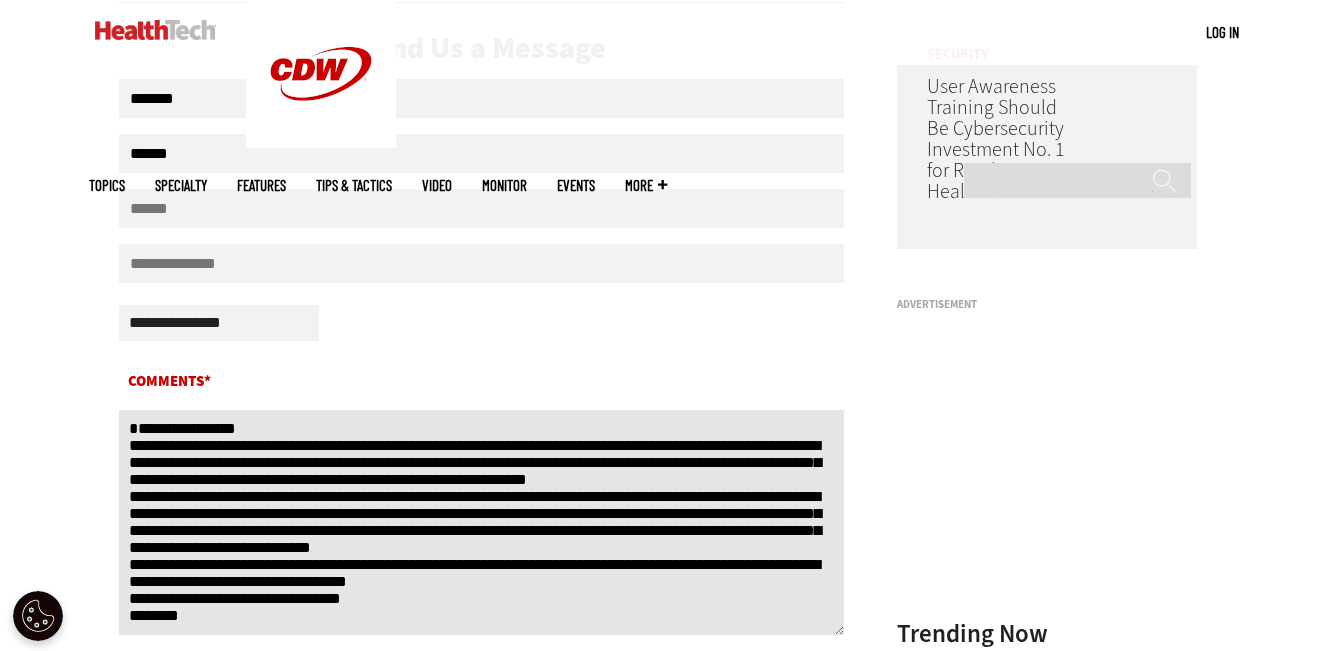 drag, startPoint x: 254, startPoint y: 458, endPoint x: 94, endPoint y: 456, distance: 160.0125 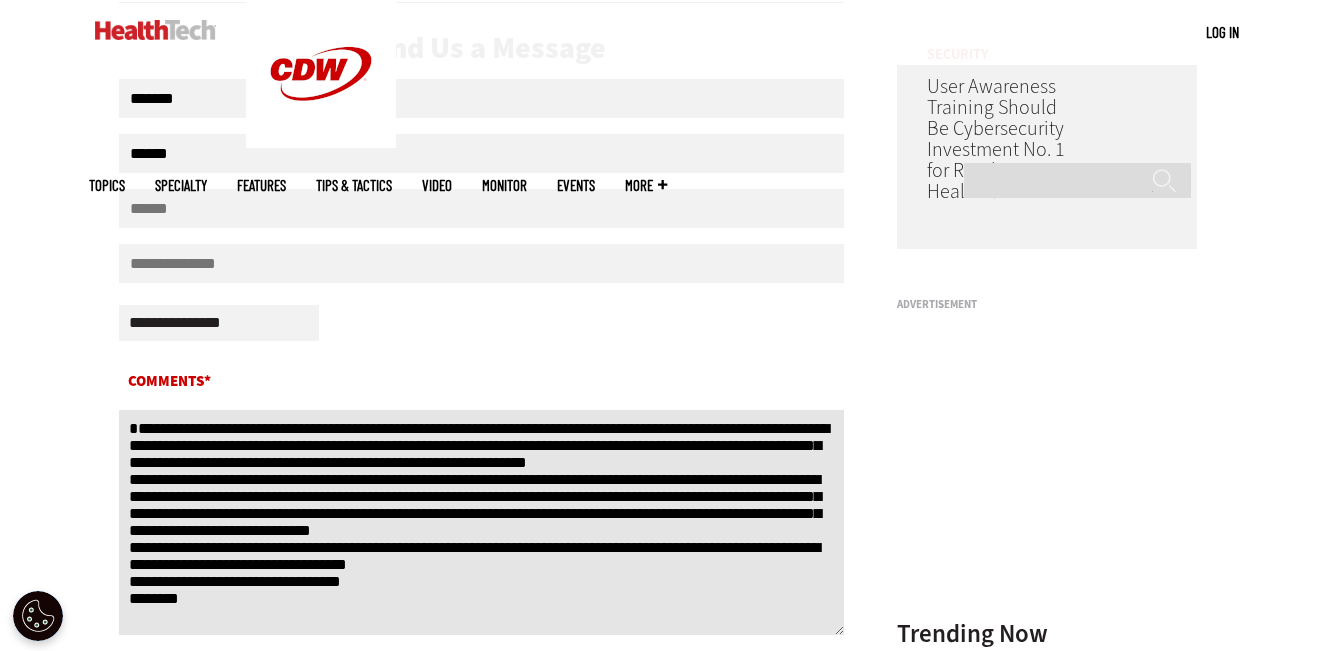 paste on "**********" 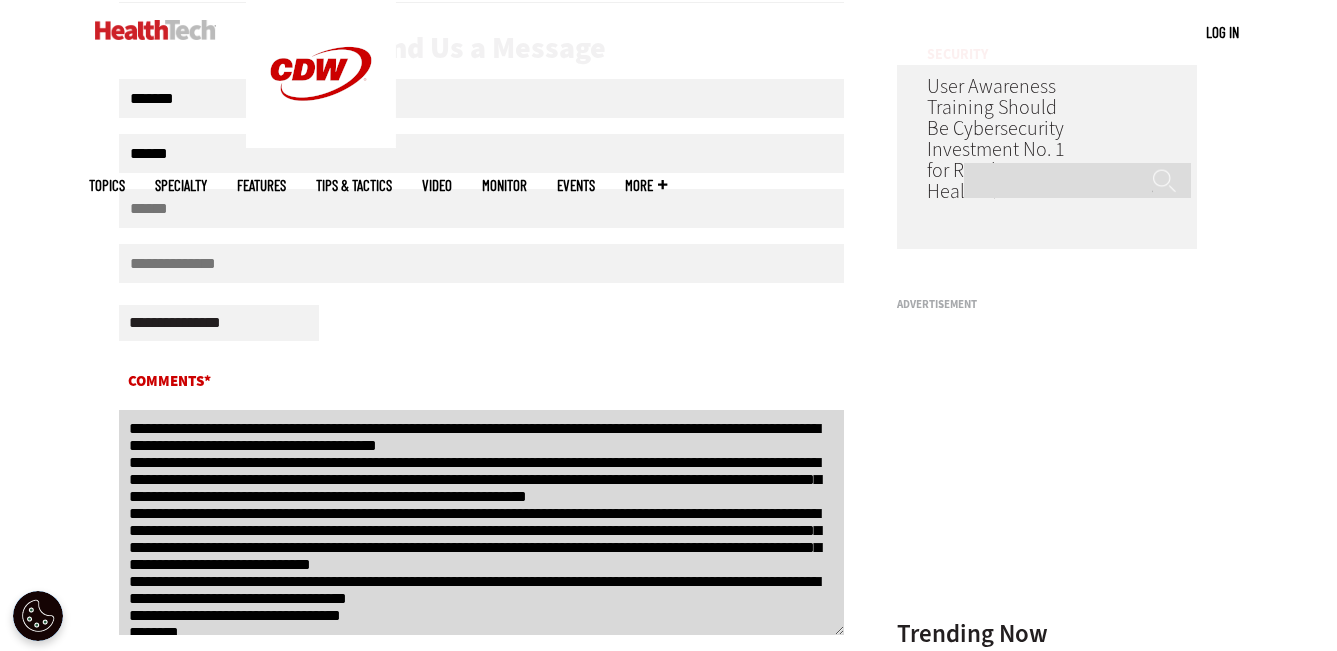 click on "Comments*" at bounding box center (482, 522) 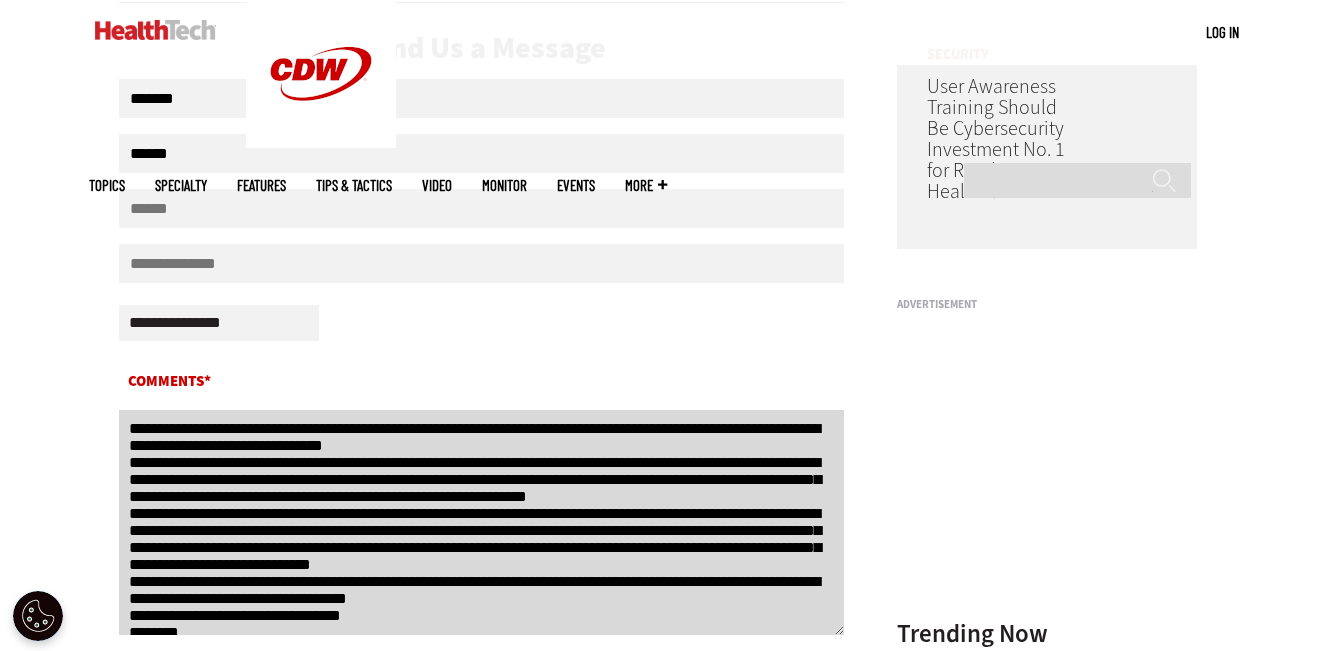 click on "**********" at bounding box center (482, 522) 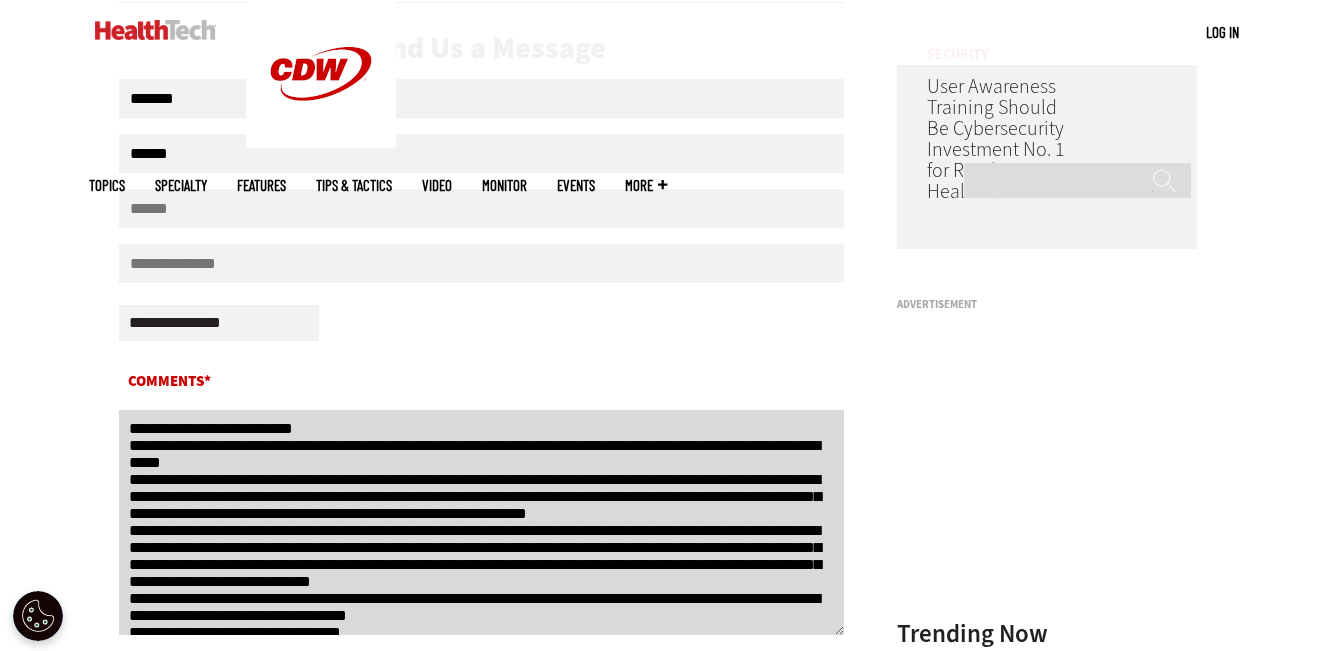 click on "**********" at bounding box center (482, 522) 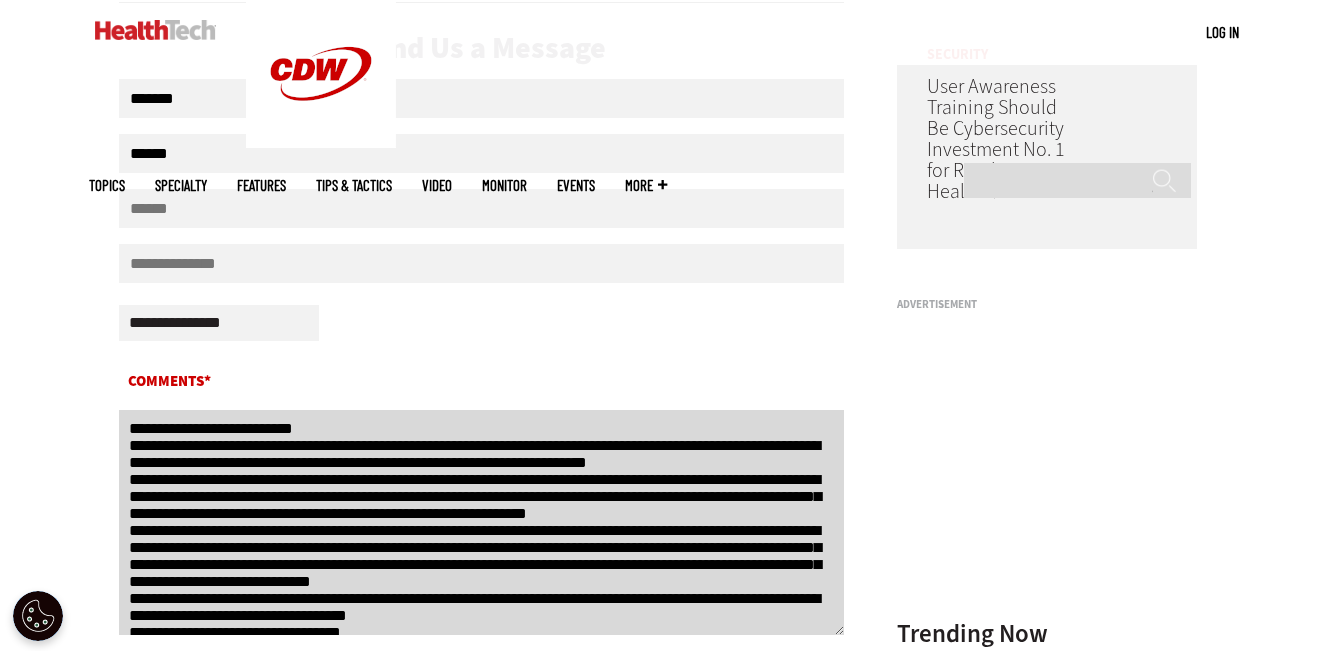 click on "Comments*" at bounding box center (482, 522) 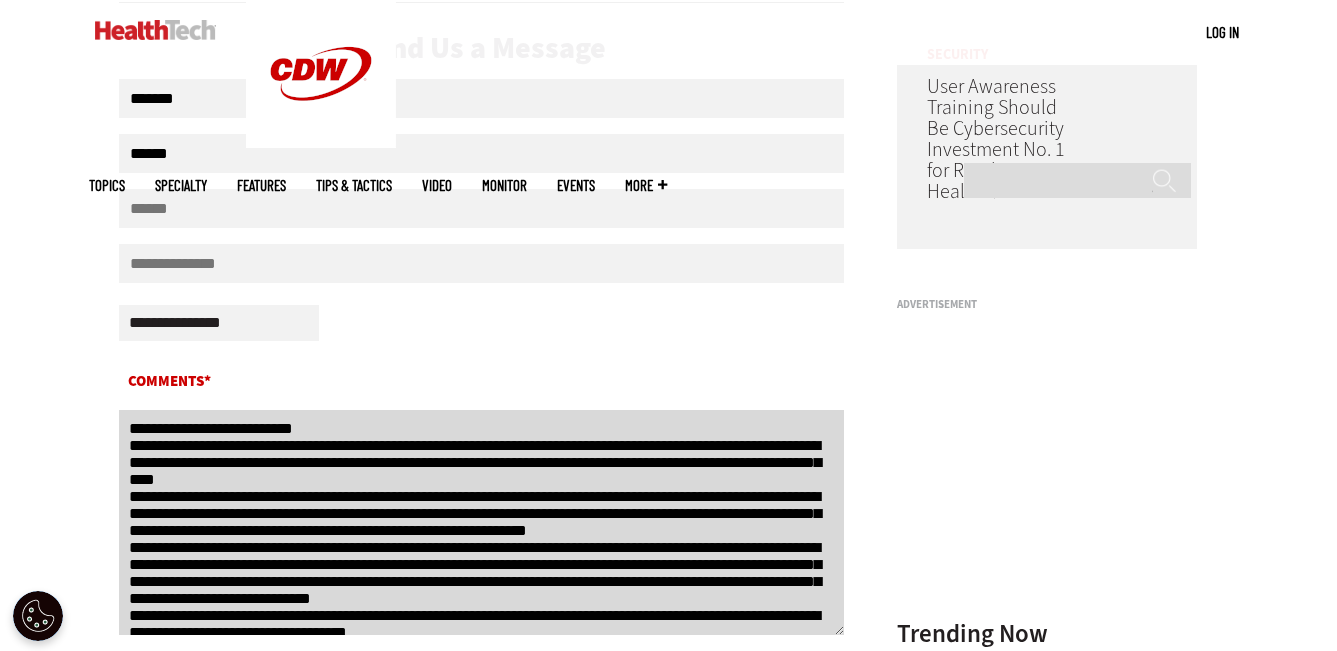 drag, startPoint x: 288, startPoint y: 501, endPoint x: 234, endPoint y: 492, distance: 54.74486 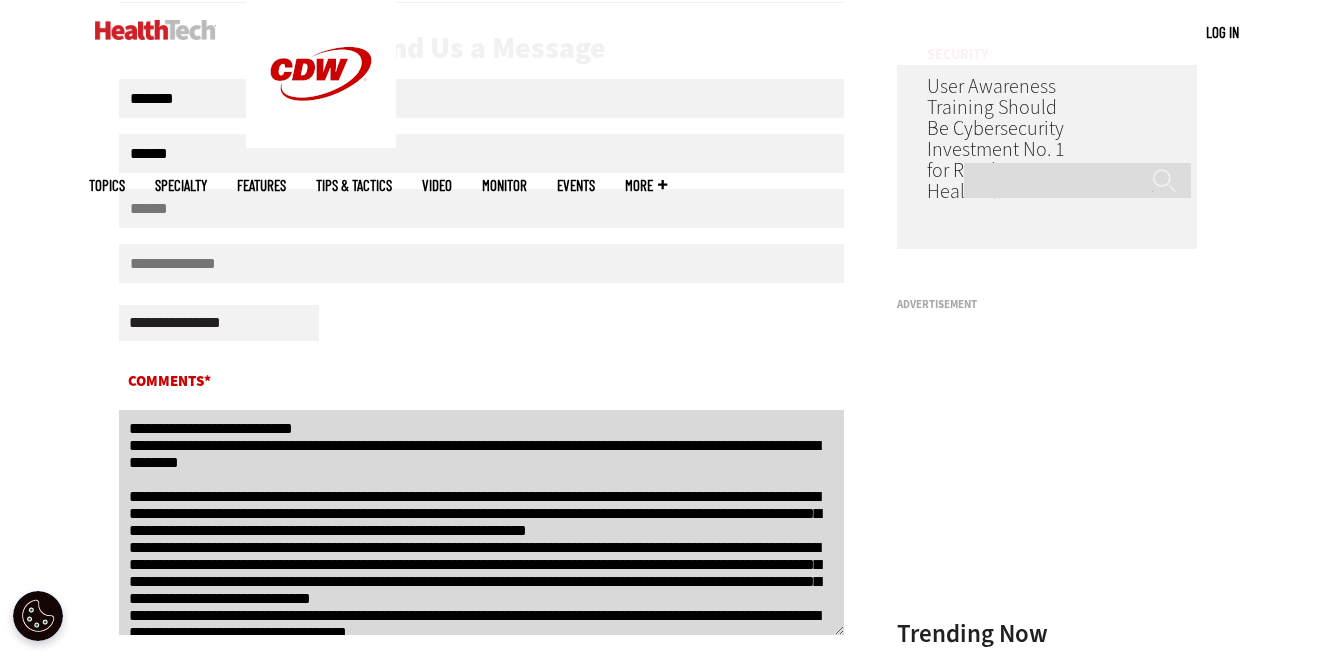 click on "**********" at bounding box center [482, 522] 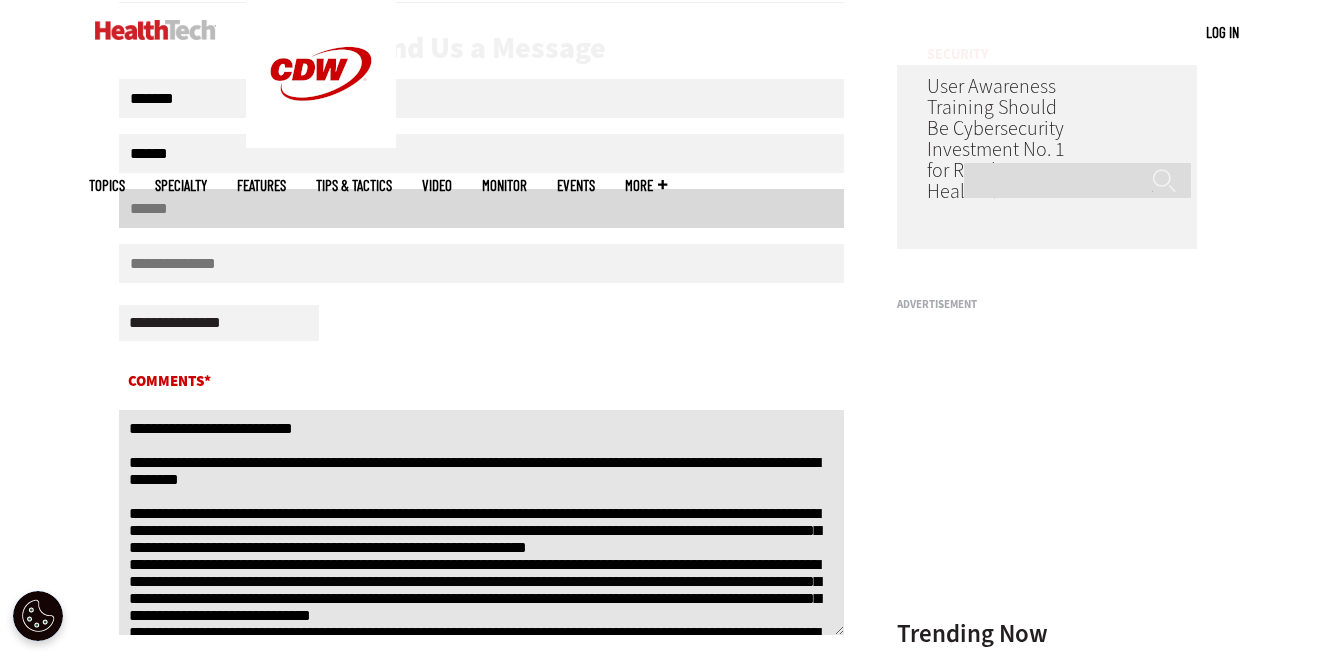 type on "**********" 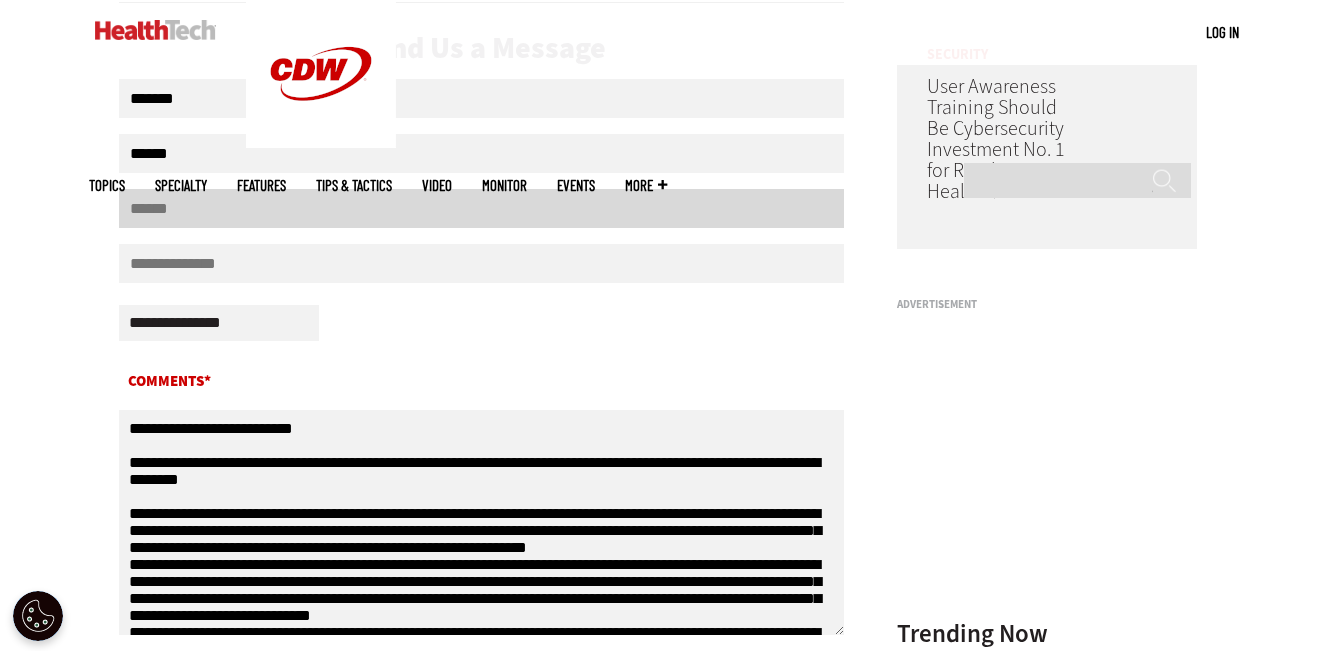click on "Email" at bounding box center [482, 208] 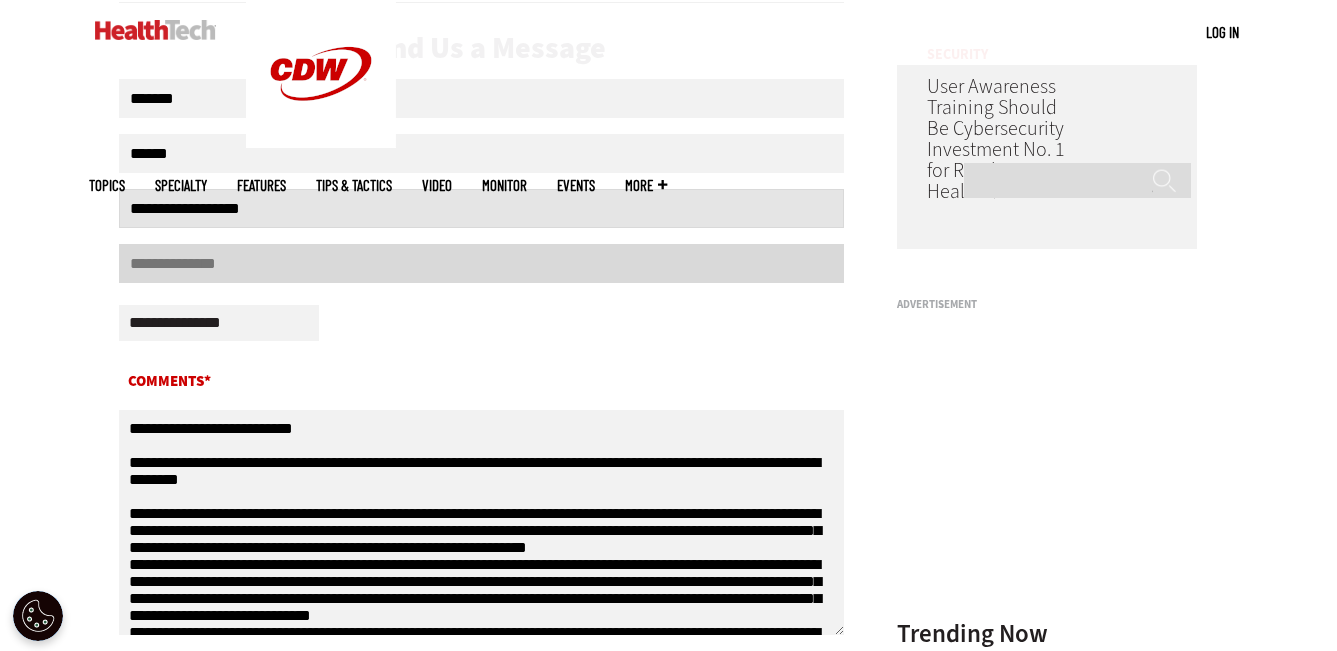 type on "**********" 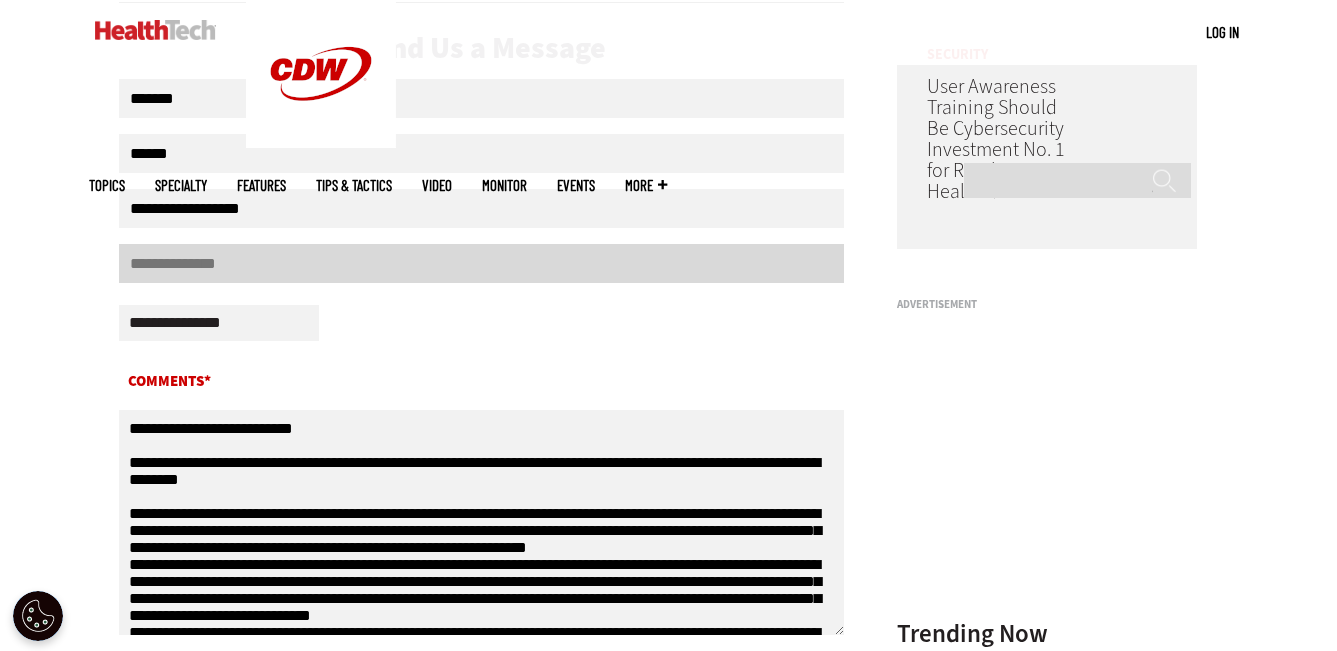 click on "Confirm Email" at bounding box center (482, 263) 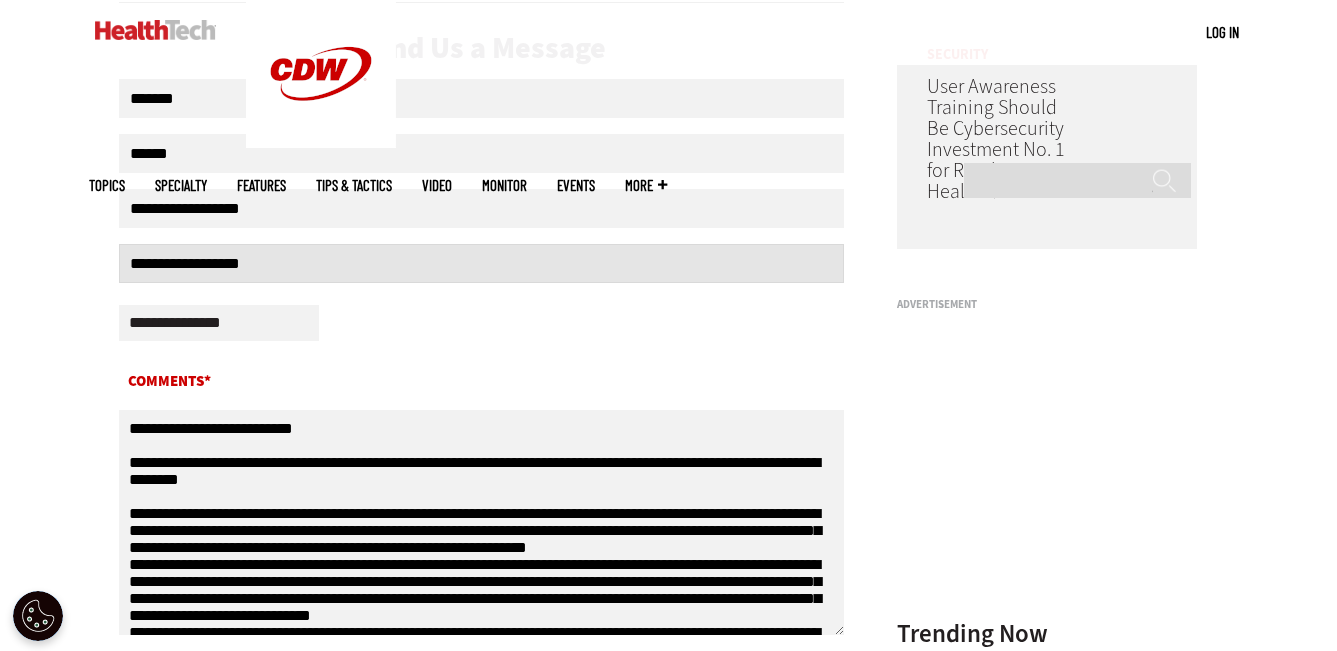type on "**********" 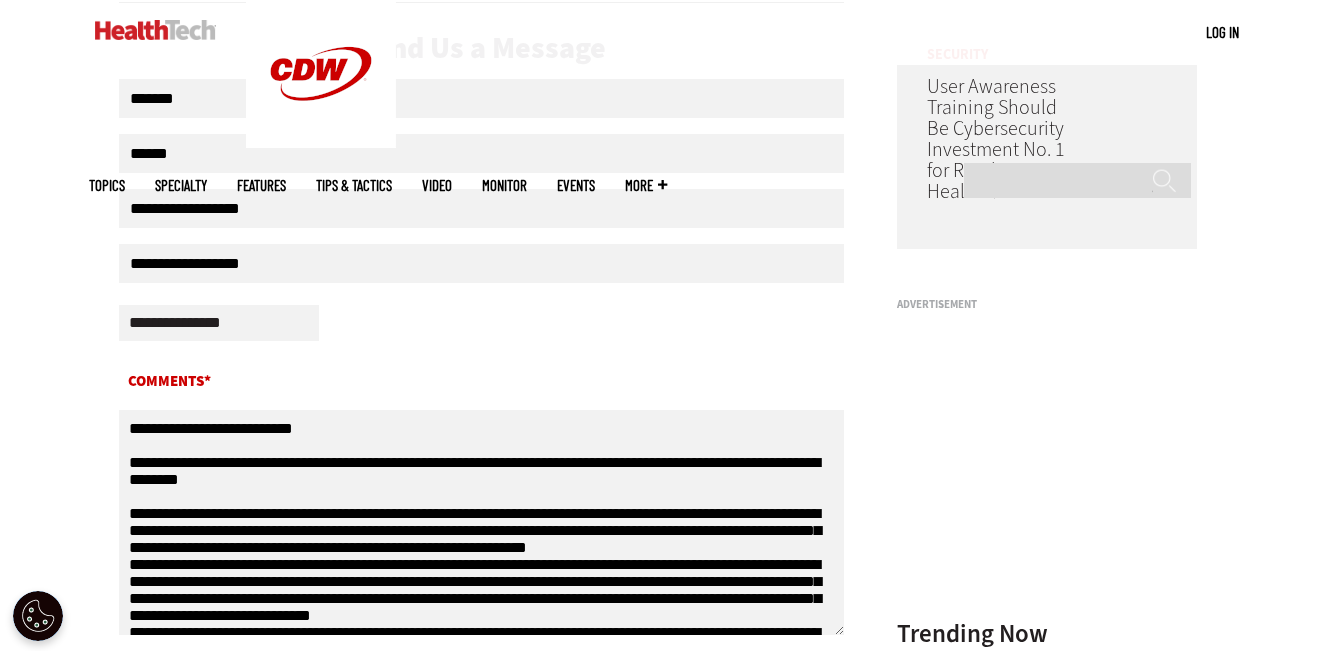 click on "**********" at bounding box center (482, 326) 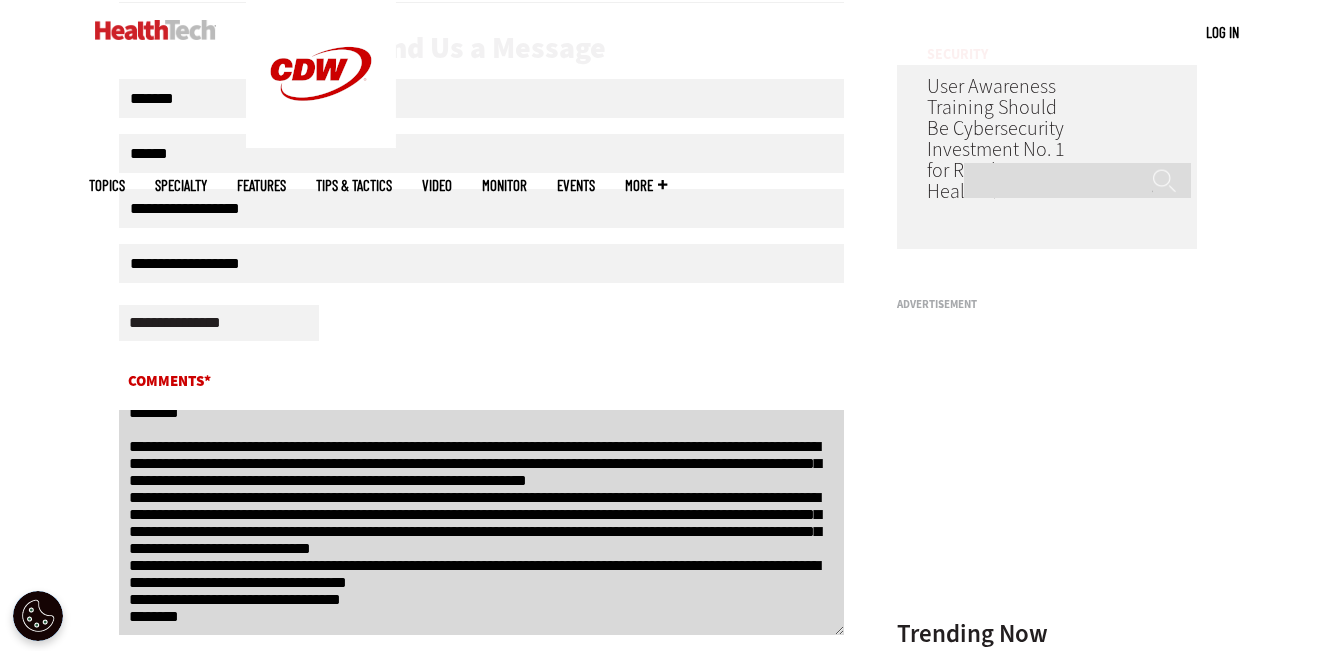 scroll, scrollTop: 152, scrollLeft: 0, axis: vertical 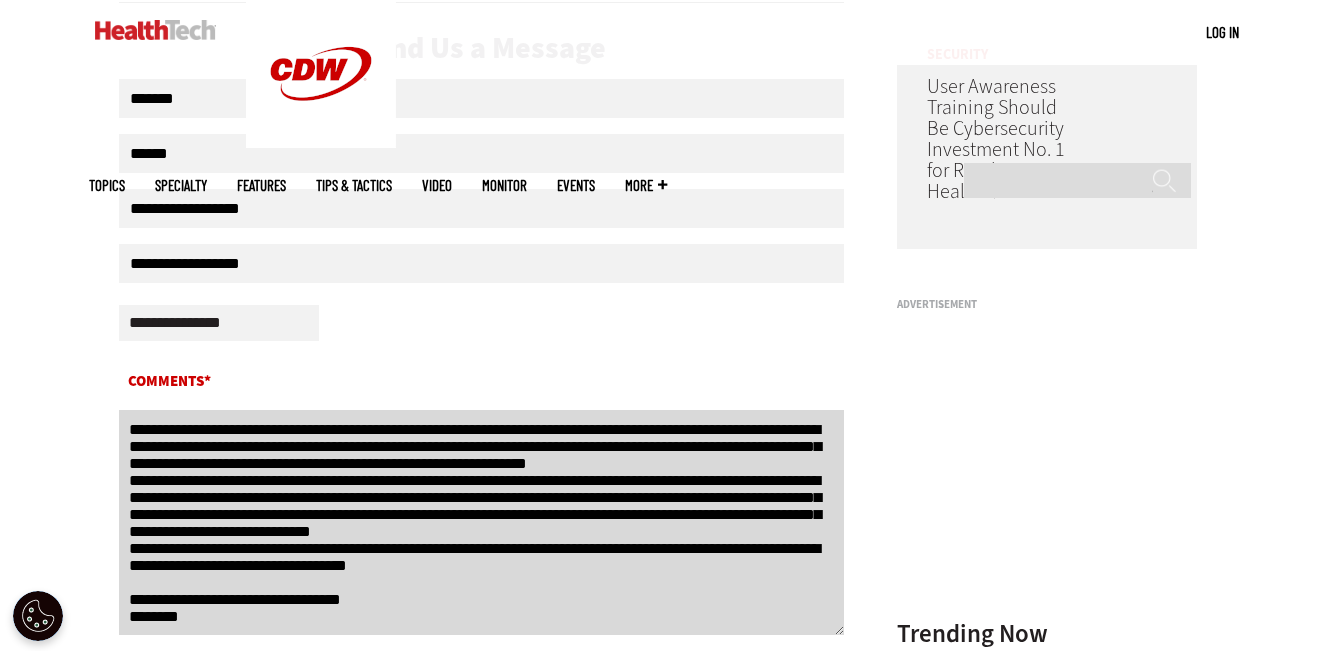 click on "**********" at bounding box center [482, 522] 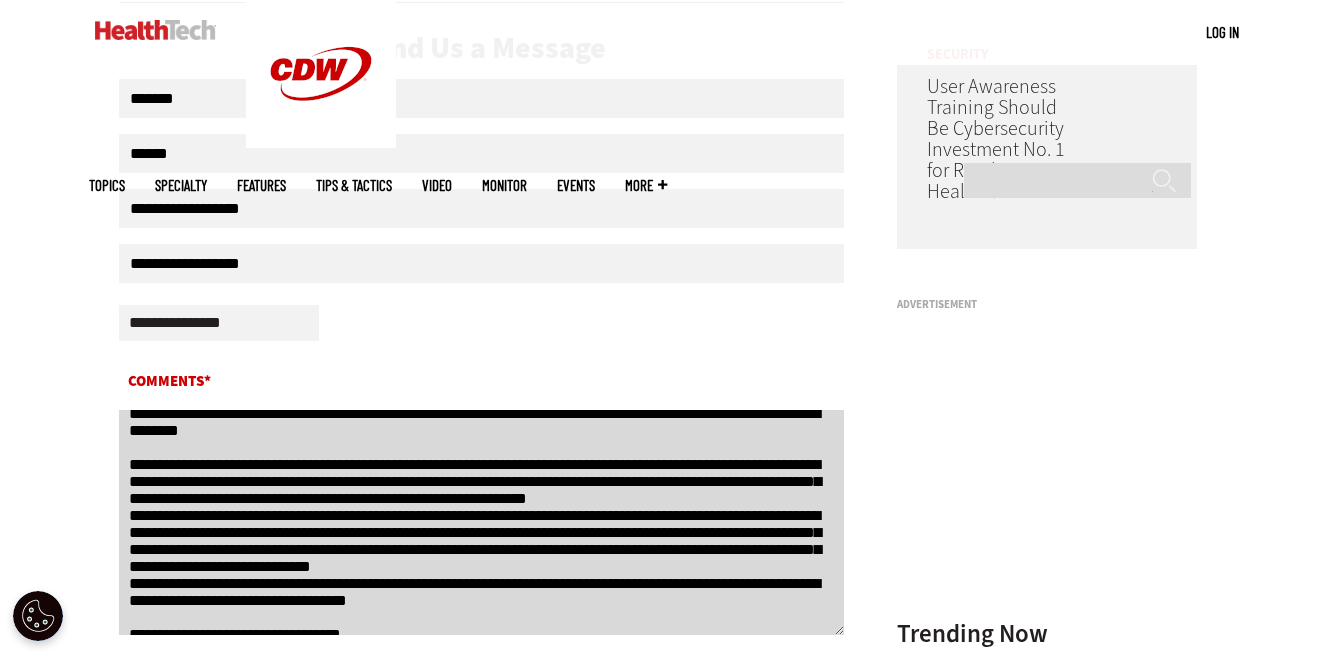 scroll, scrollTop: 71, scrollLeft: 0, axis: vertical 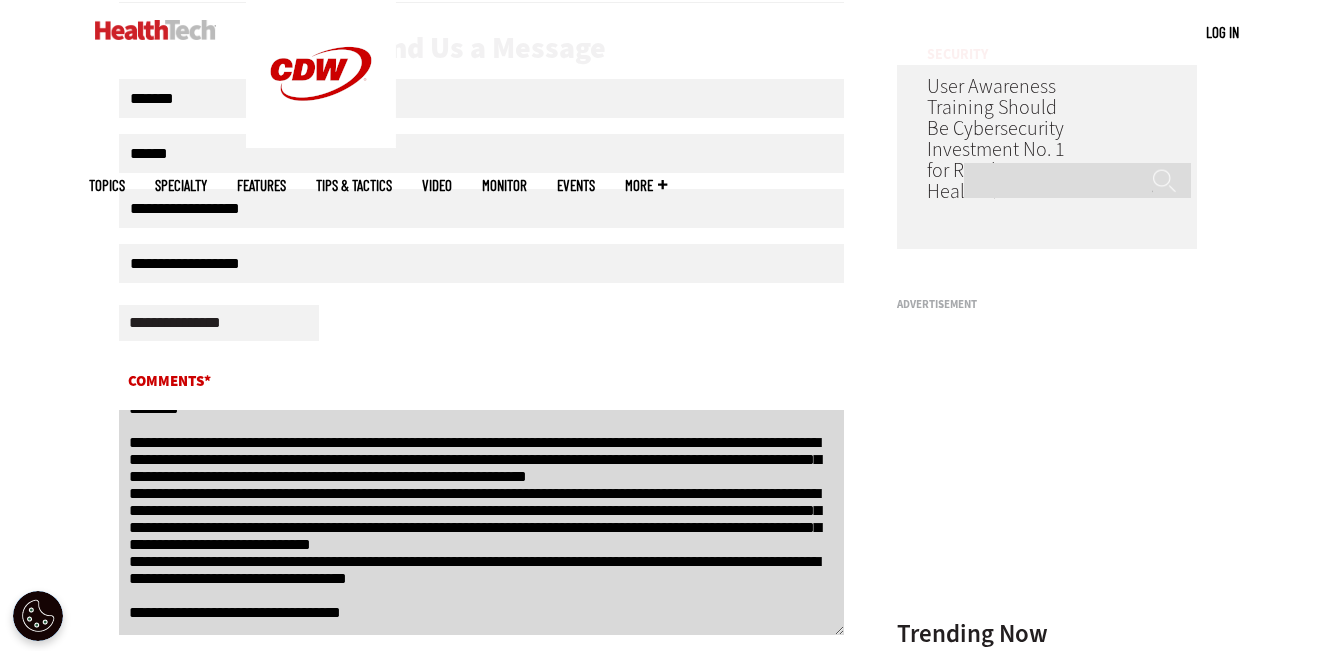 click on "**********" at bounding box center (482, 522) 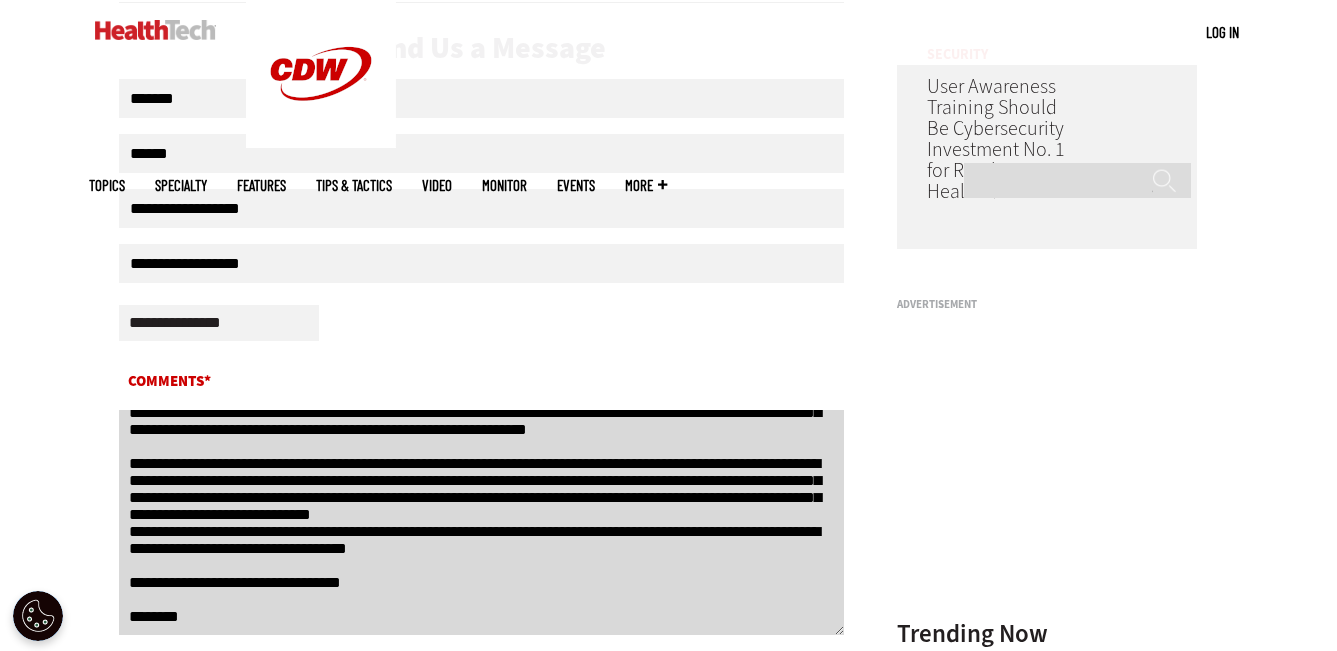 scroll, scrollTop: 197, scrollLeft: 0, axis: vertical 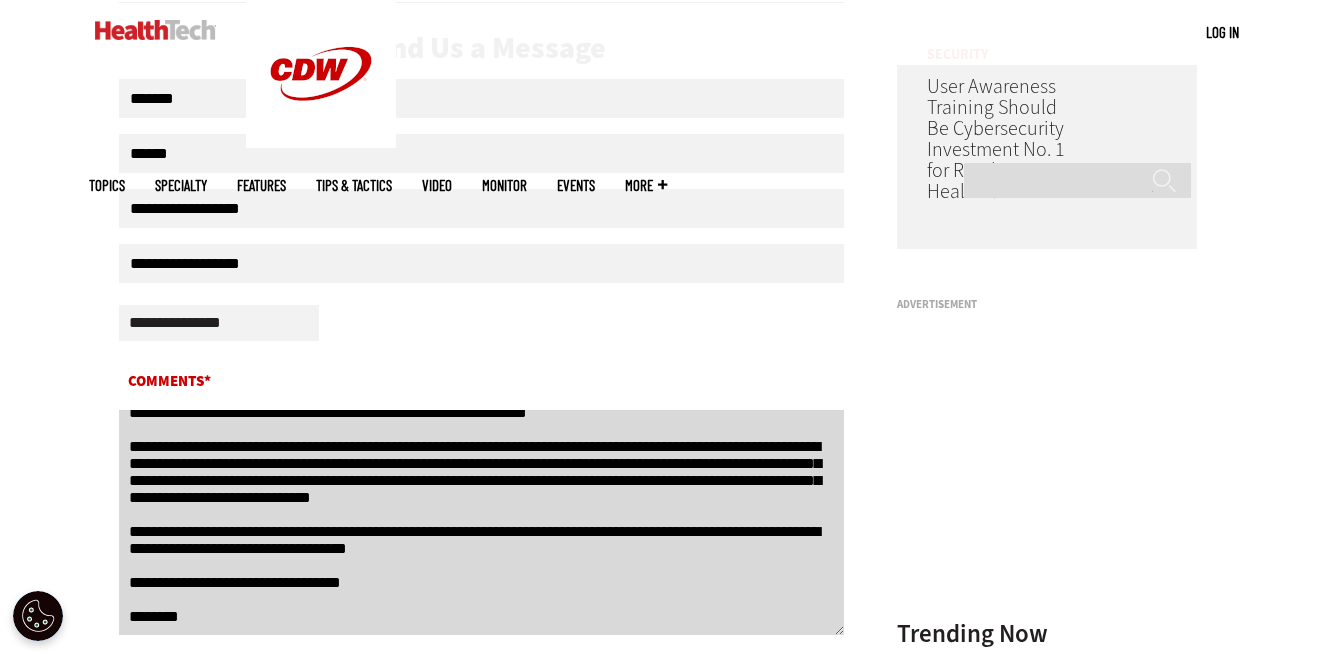 click on "Comments*" at bounding box center (482, 522) 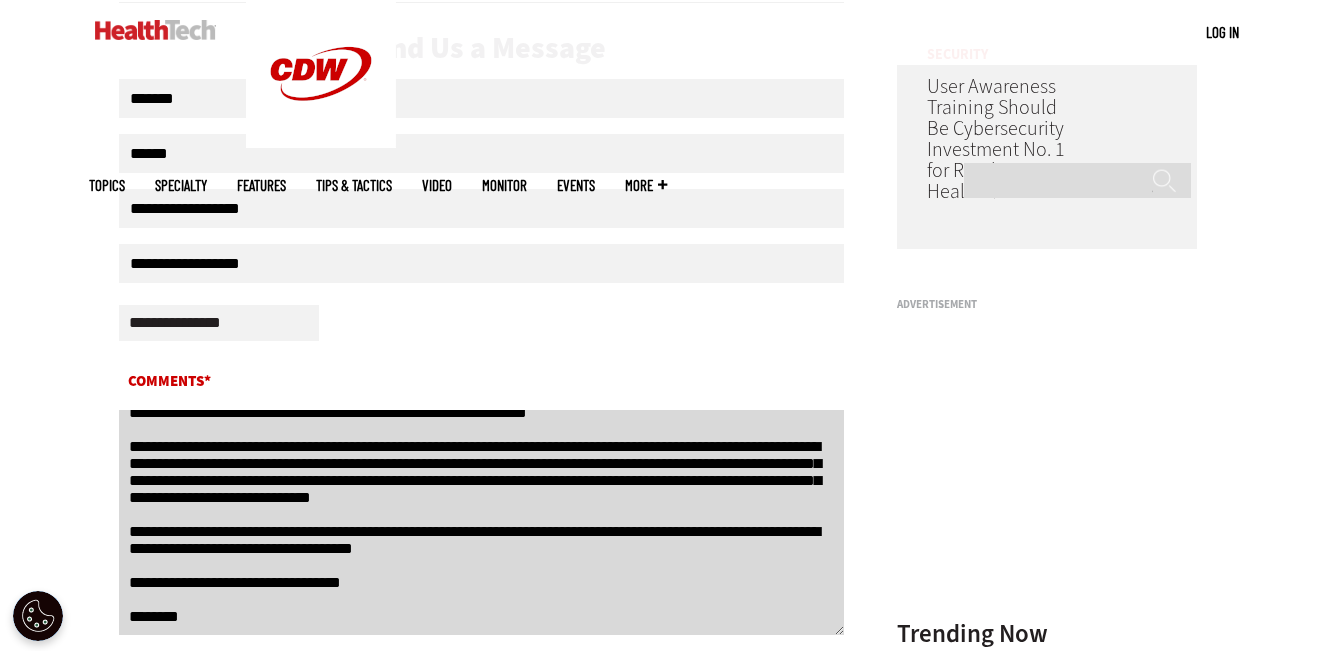 paste on "**********" 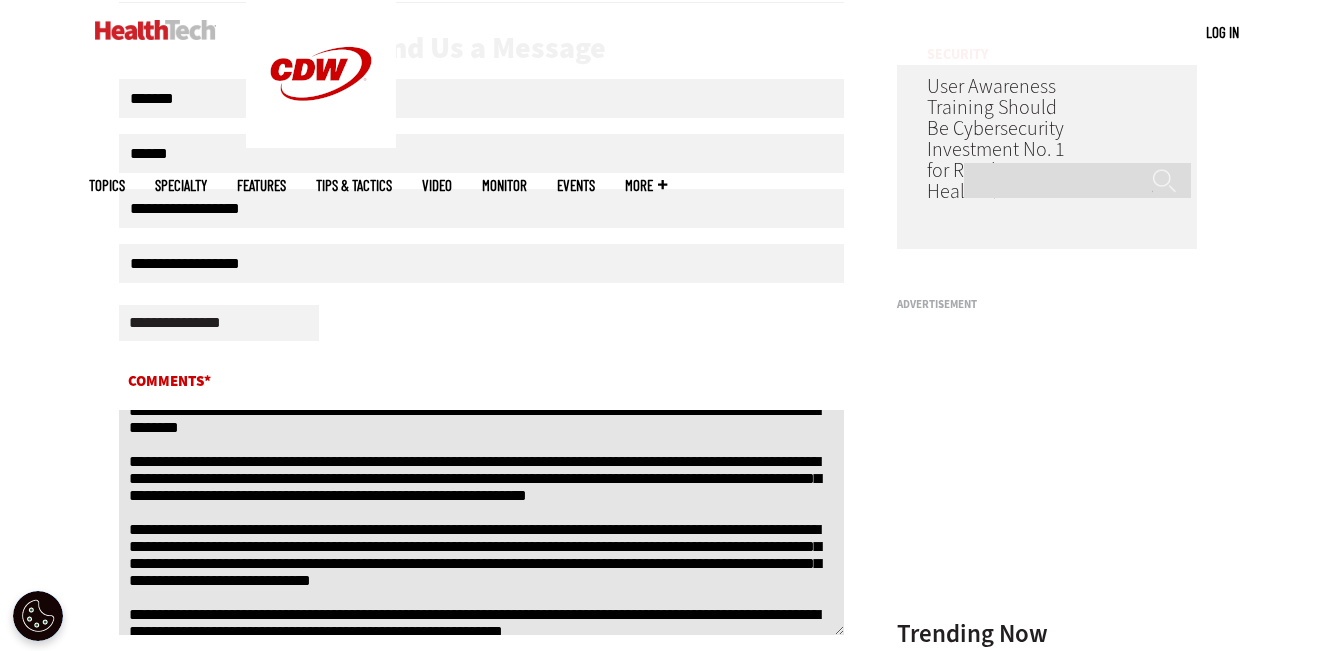 scroll, scrollTop: 0, scrollLeft: 0, axis: both 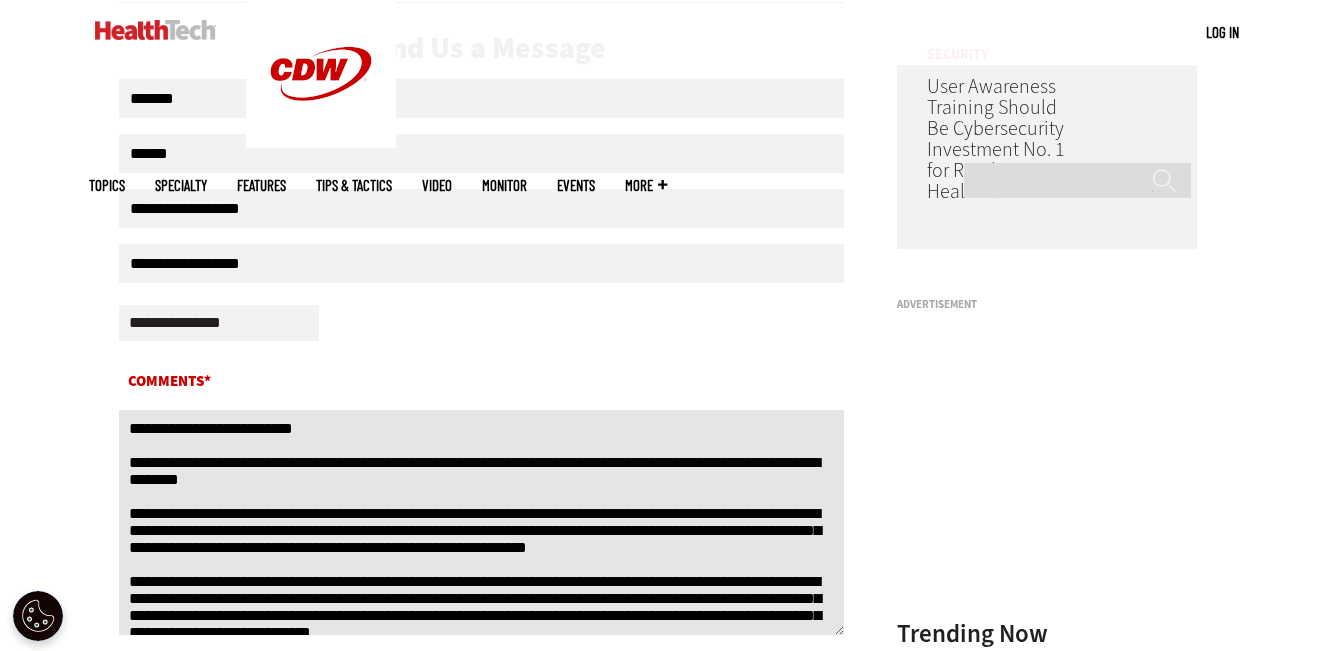 drag, startPoint x: 193, startPoint y: 630, endPoint x: 100, endPoint y: 414, distance: 235.17015 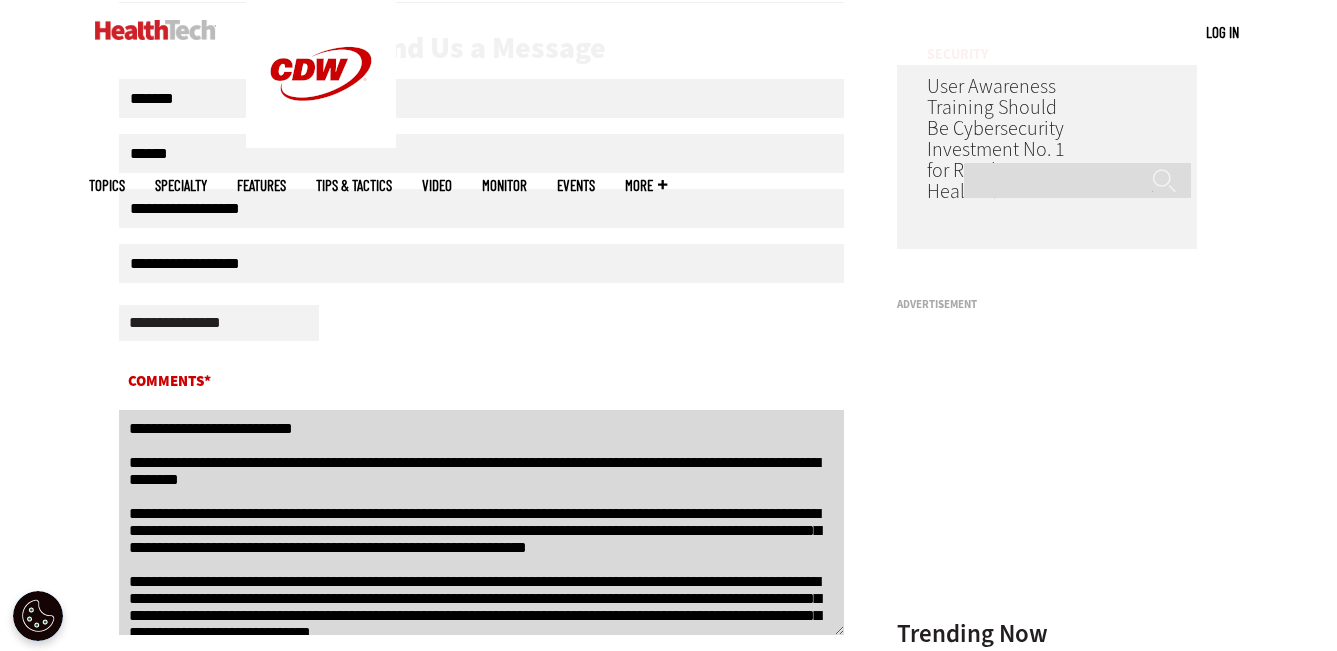 click on "Comments*" at bounding box center (482, 522) 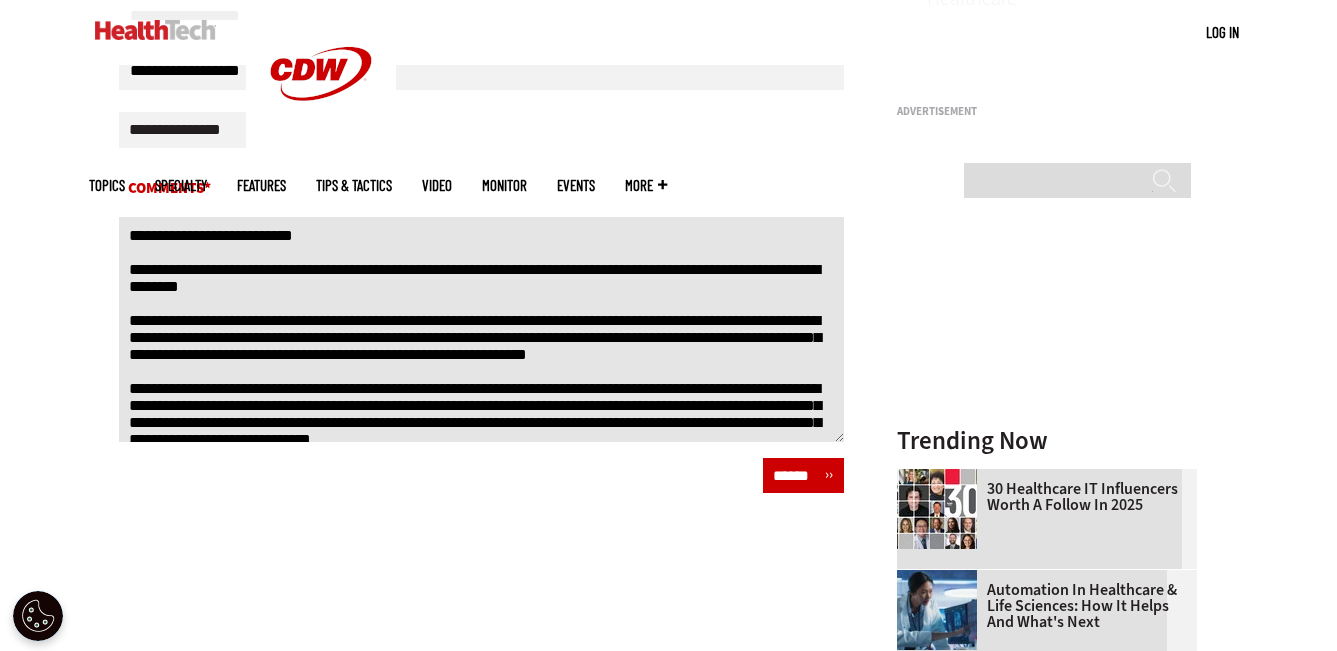 scroll, scrollTop: 730, scrollLeft: 0, axis: vertical 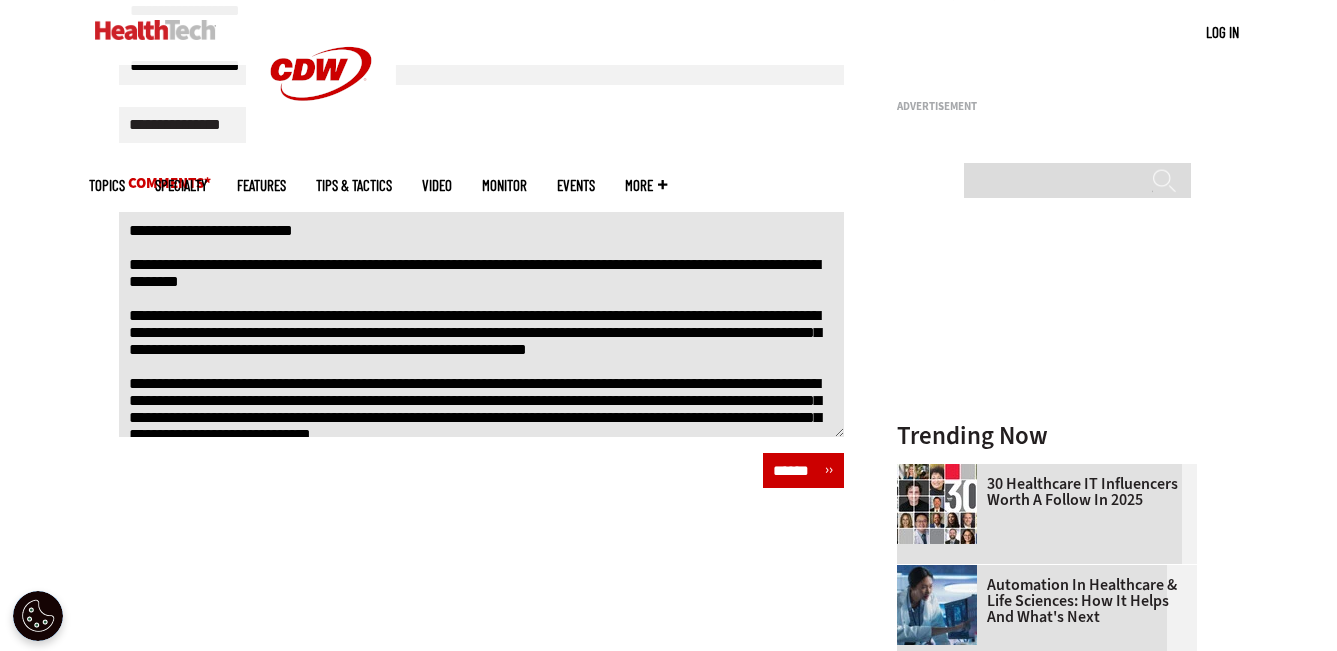 type on "**********" 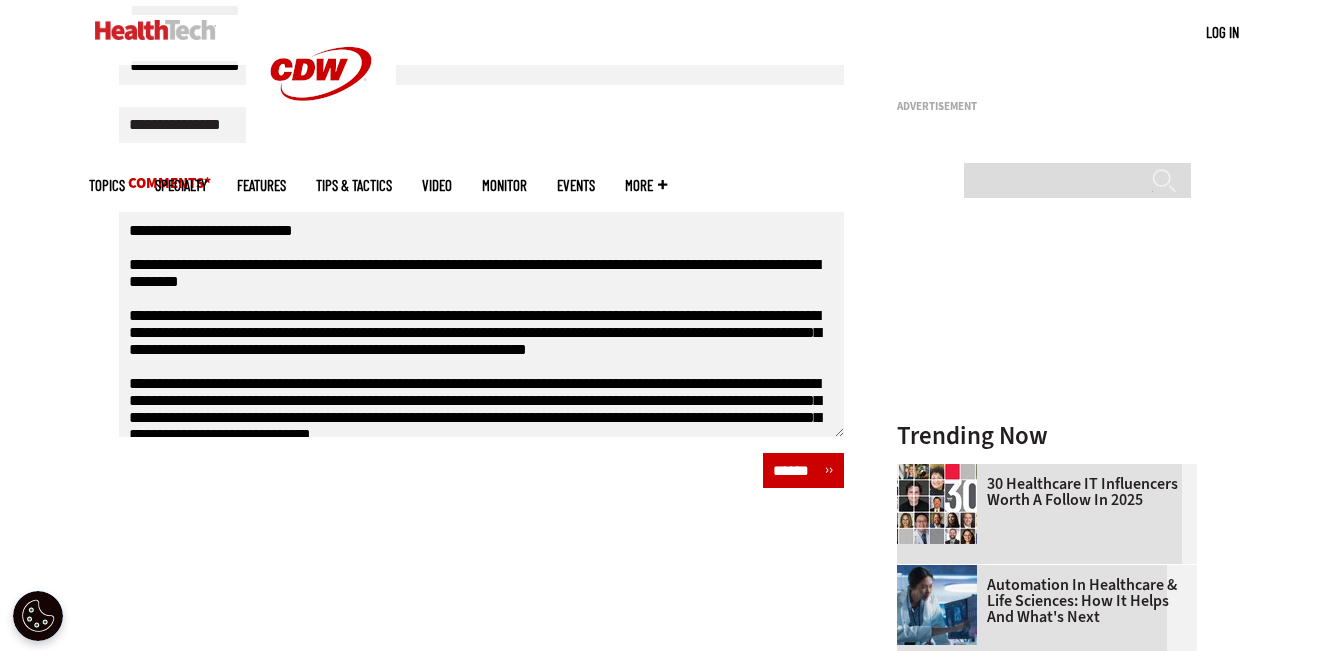 click on "******" at bounding box center [803, 470] 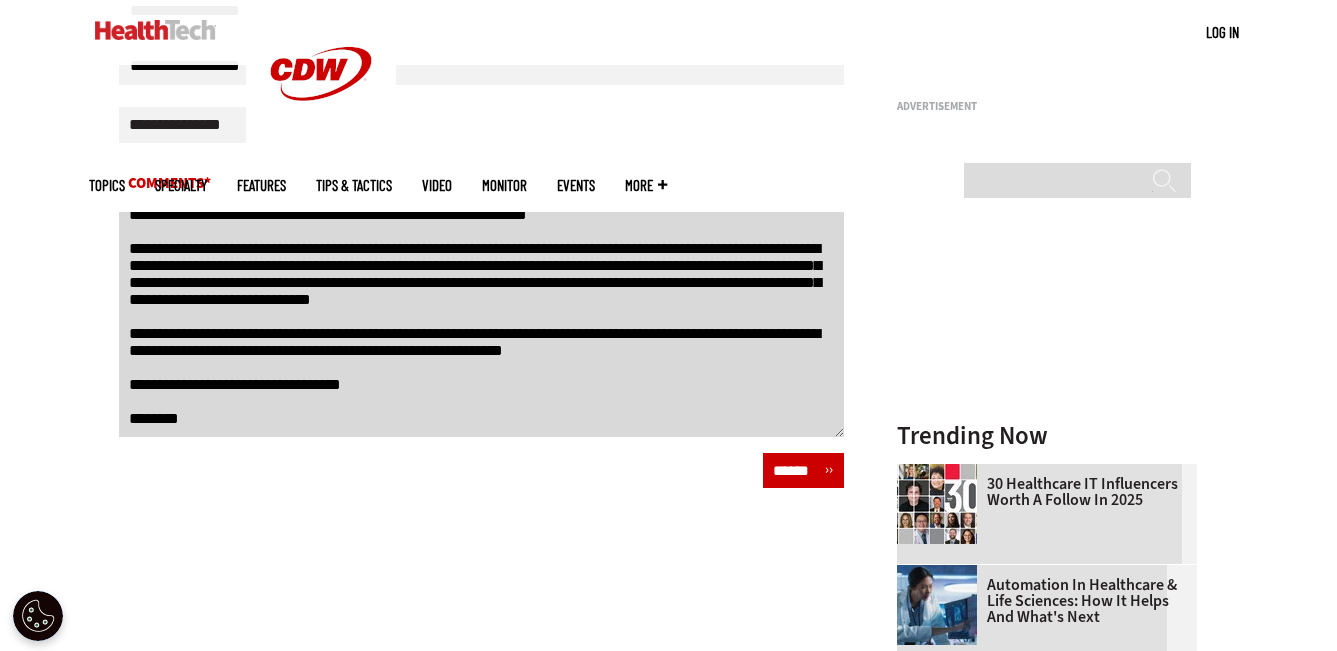 scroll, scrollTop: 236, scrollLeft: 0, axis: vertical 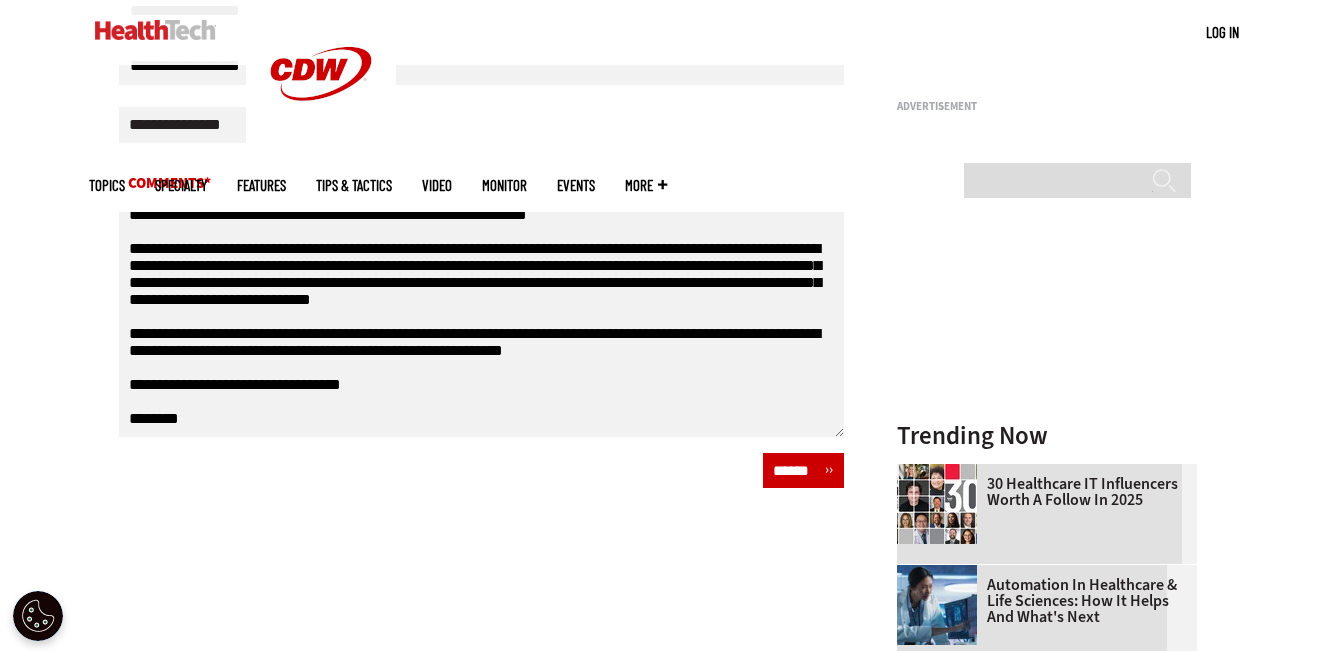 click on "******" at bounding box center (803, 470) 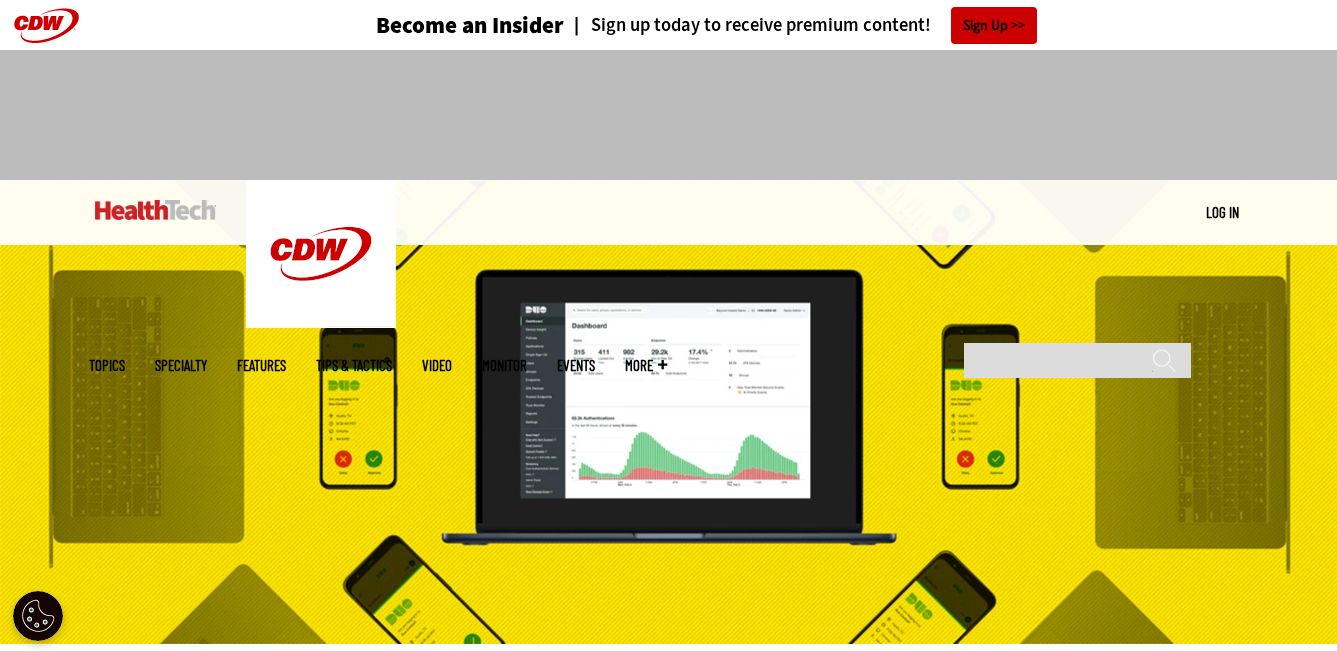scroll, scrollTop: 0, scrollLeft: 0, axis: both 